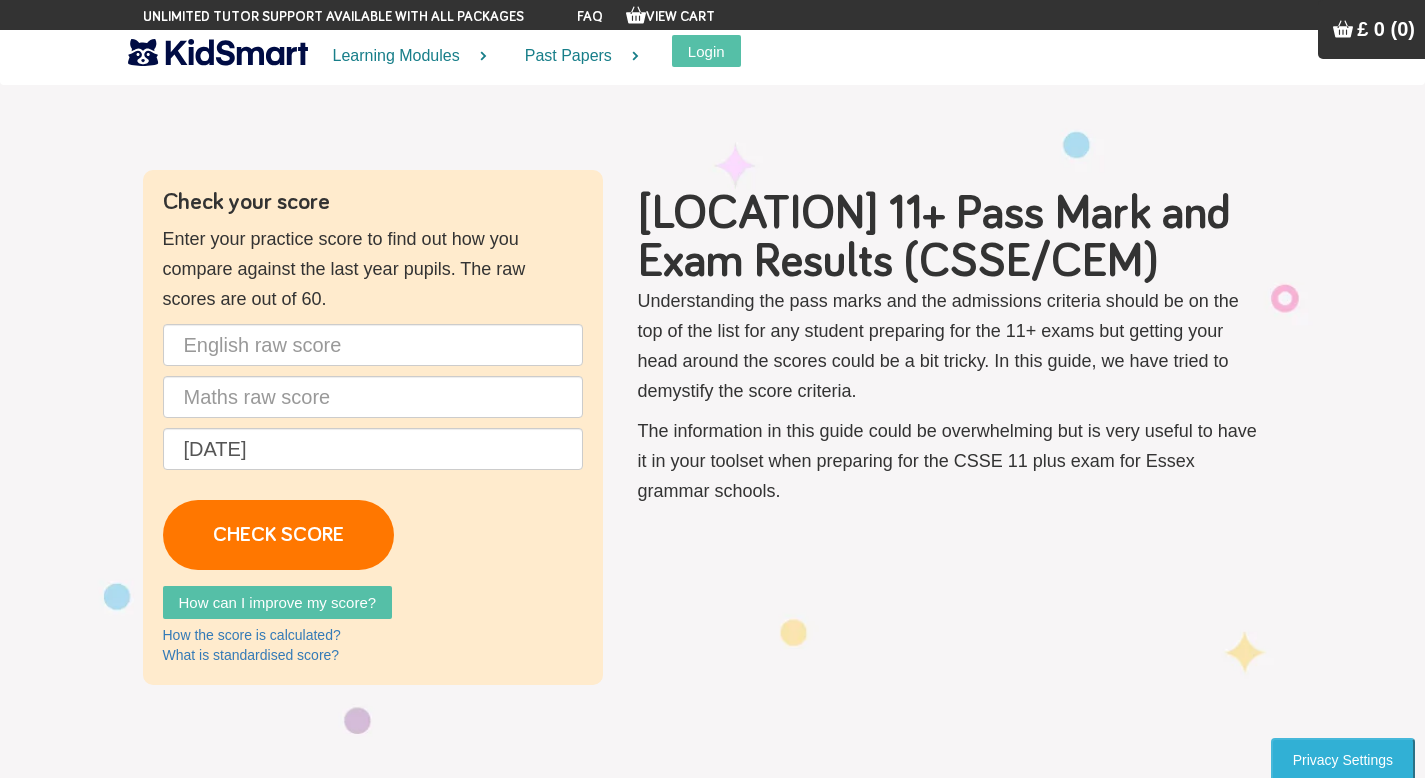 scroll, scrollTop: 0, scrollLeft: 0, axis: both 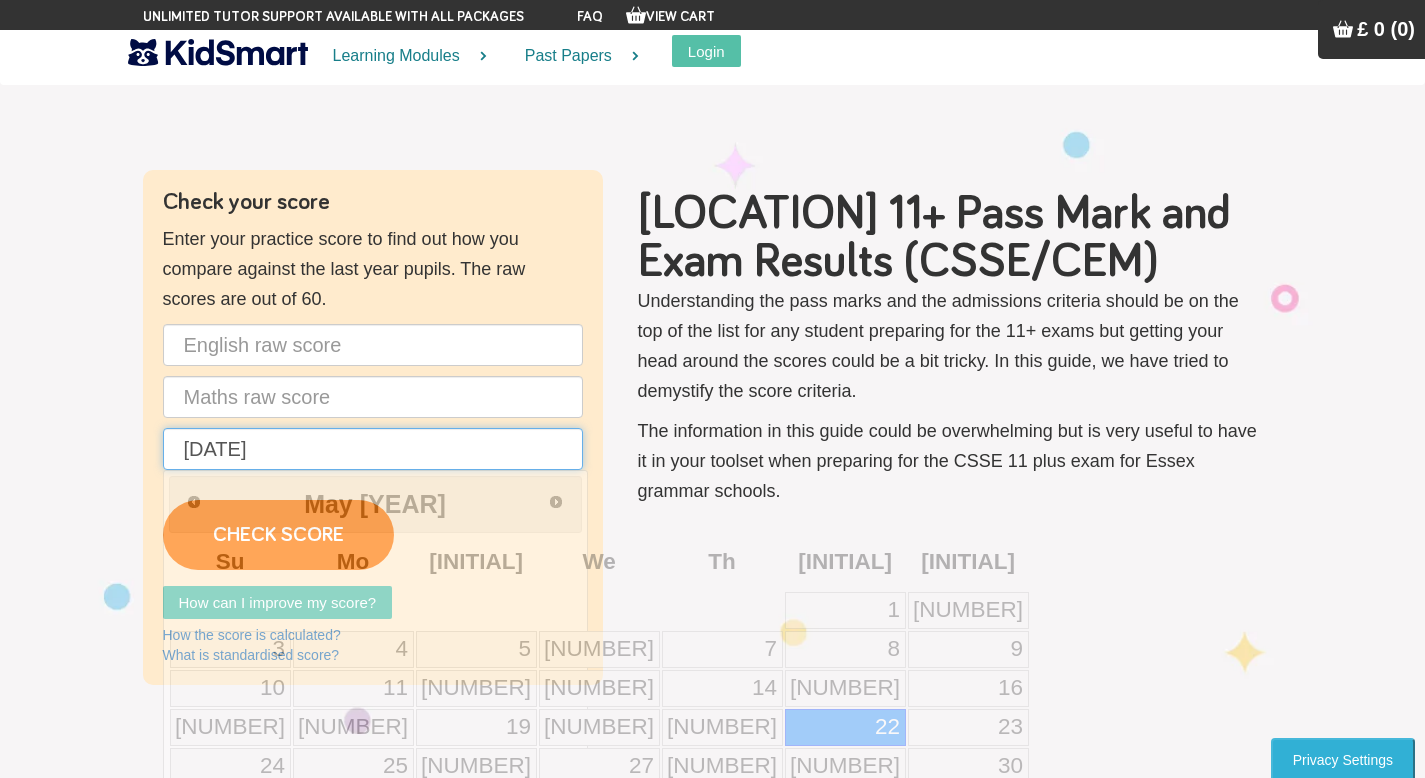 click on "[DATE]" at bounding box center [373, 449] 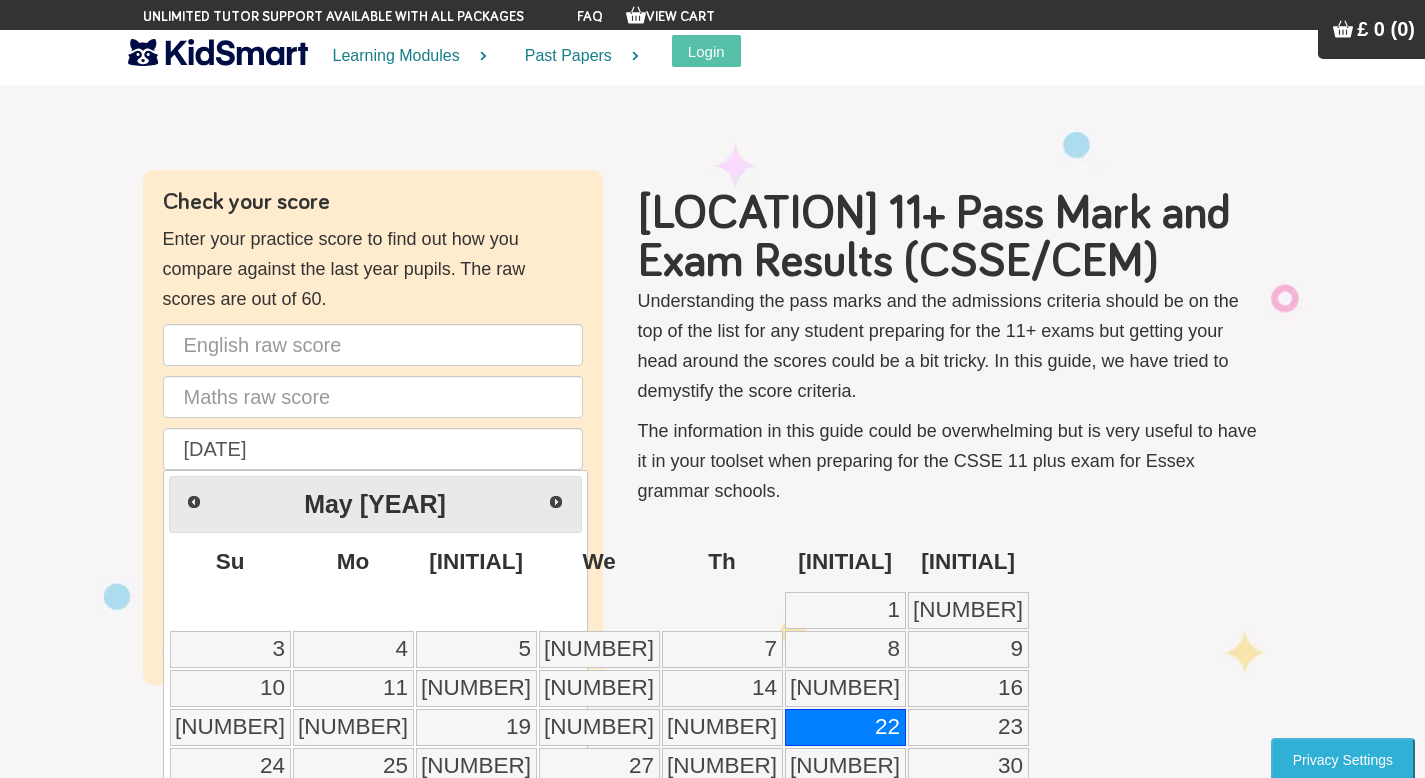click on "Check your score
Enter your practice score to find out how you compare against the last year pupils. The raw scores are out of 60.
[DATE]
CHECK SCORE
How can I improve my score?
Practice more past papers (recommended).  Unlimited Practice Here
Sit mock tests before the exam.  Book your mock tests
Try intensive workouts regularly.  Book your workout
Revision courses to tackle difficult topics.  Book a revision course
Strengthen the core fundamentals.  Book your lessons
Self-paced online learning.  Check pricing
How the score is calculated?" at bounding box center [713, 427] 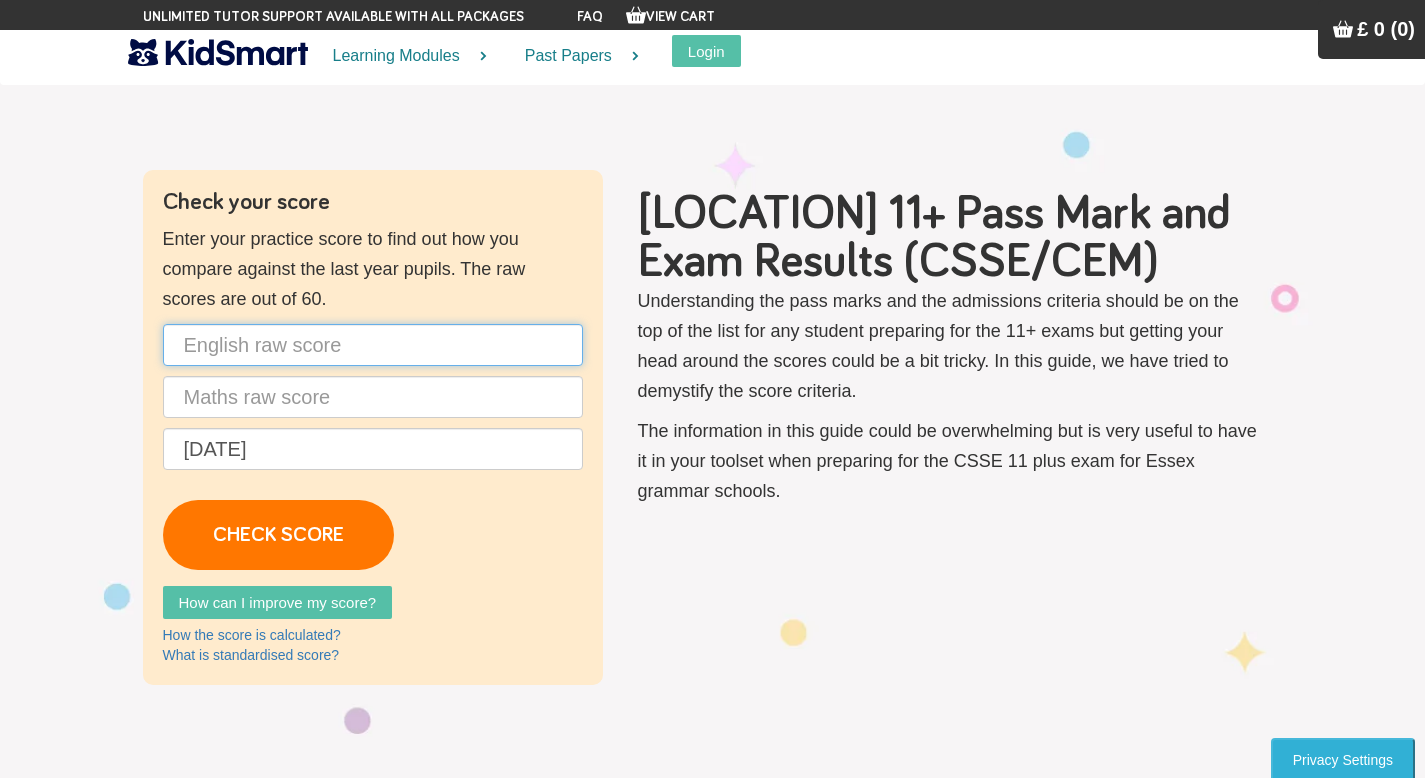 click at bounding box center [373, 345] 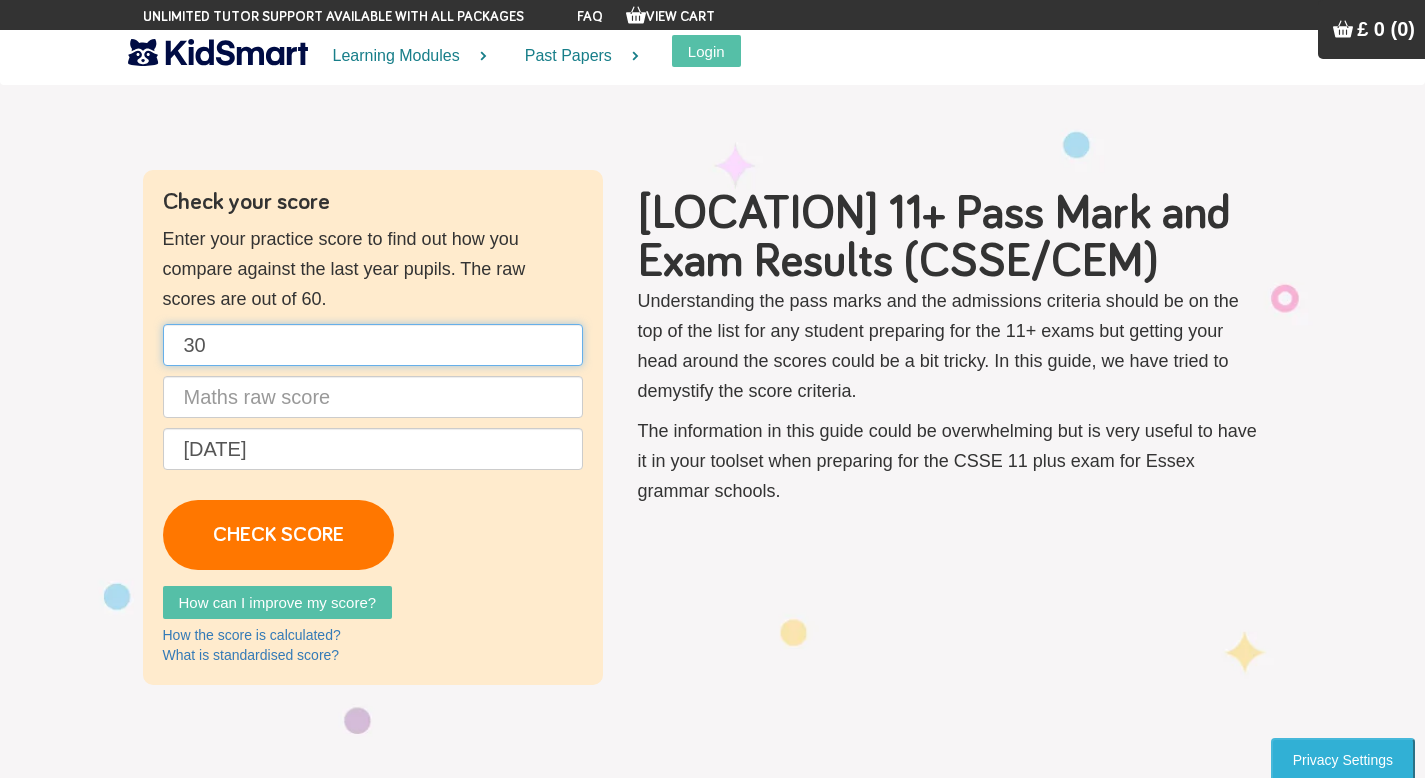 type on "30" 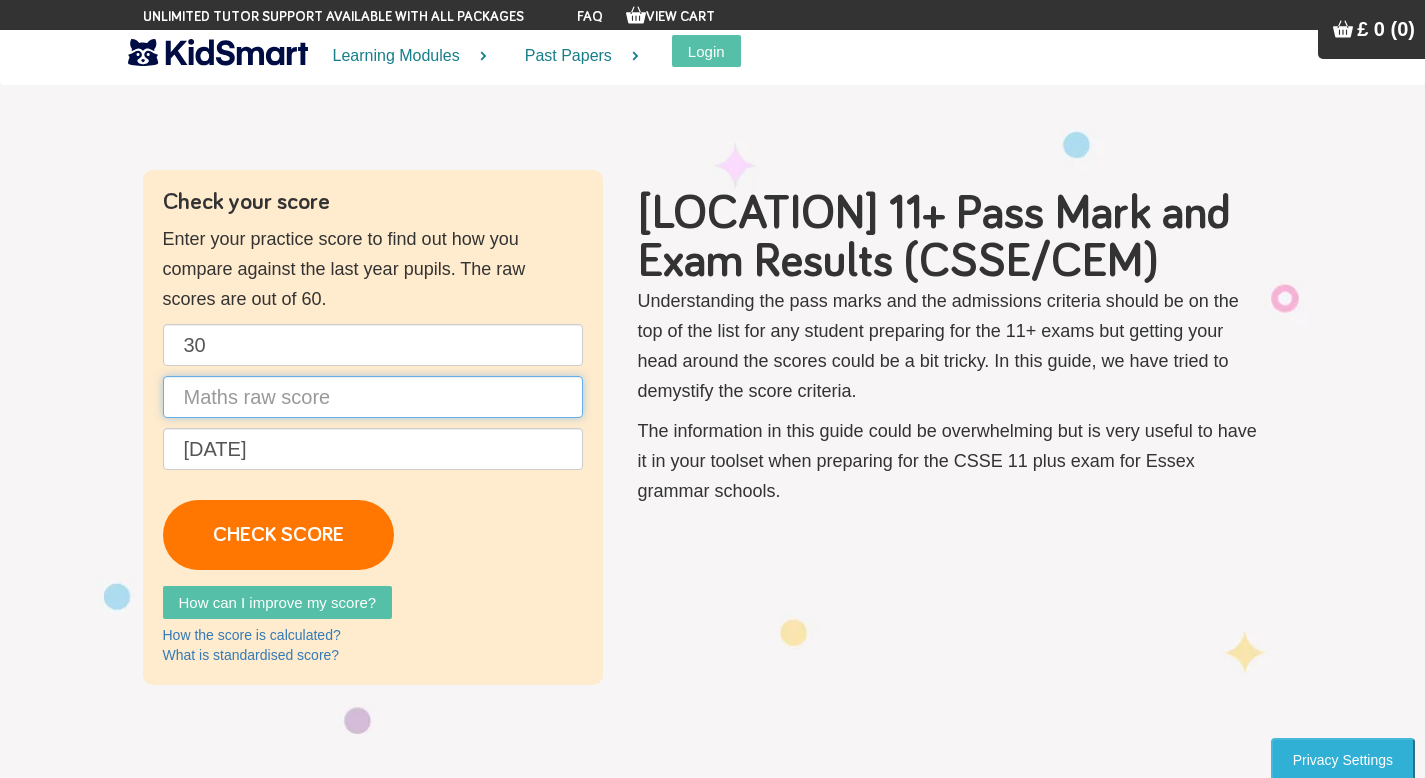 click at bounding box center (373, 397) 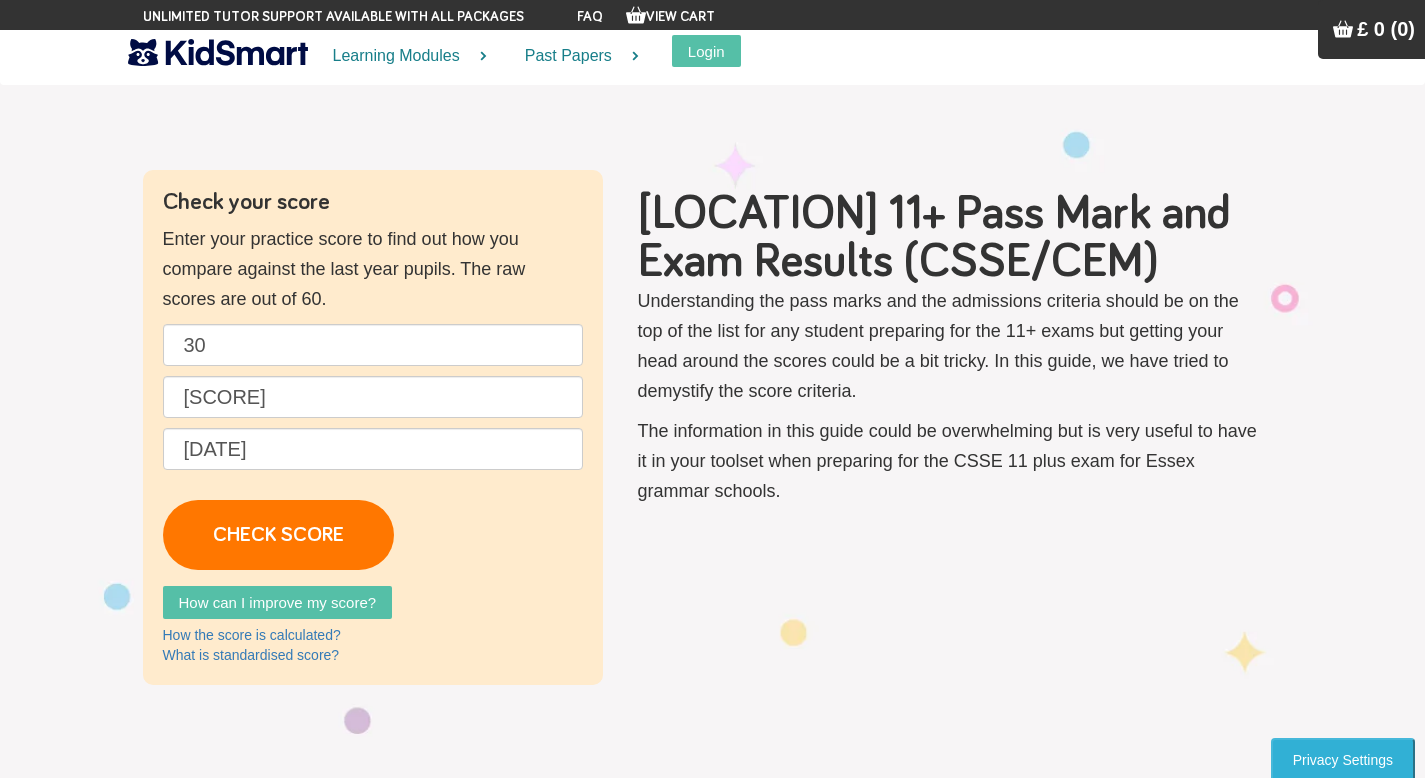 click on "30
36.5
[DATE]
CHECK SCORE" at bounding box center [373, 447] 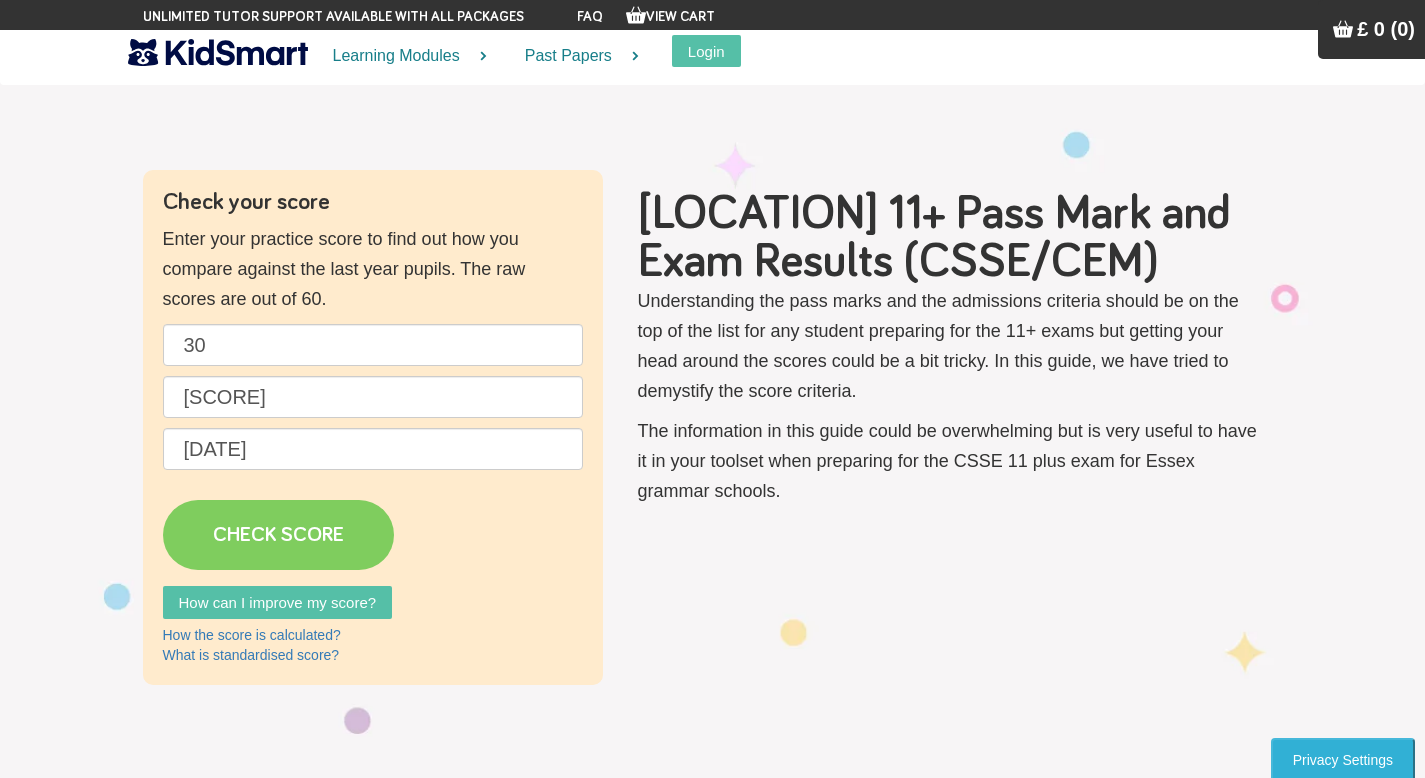 click on "CHECK SCORE" at bounding box center [278, 535] 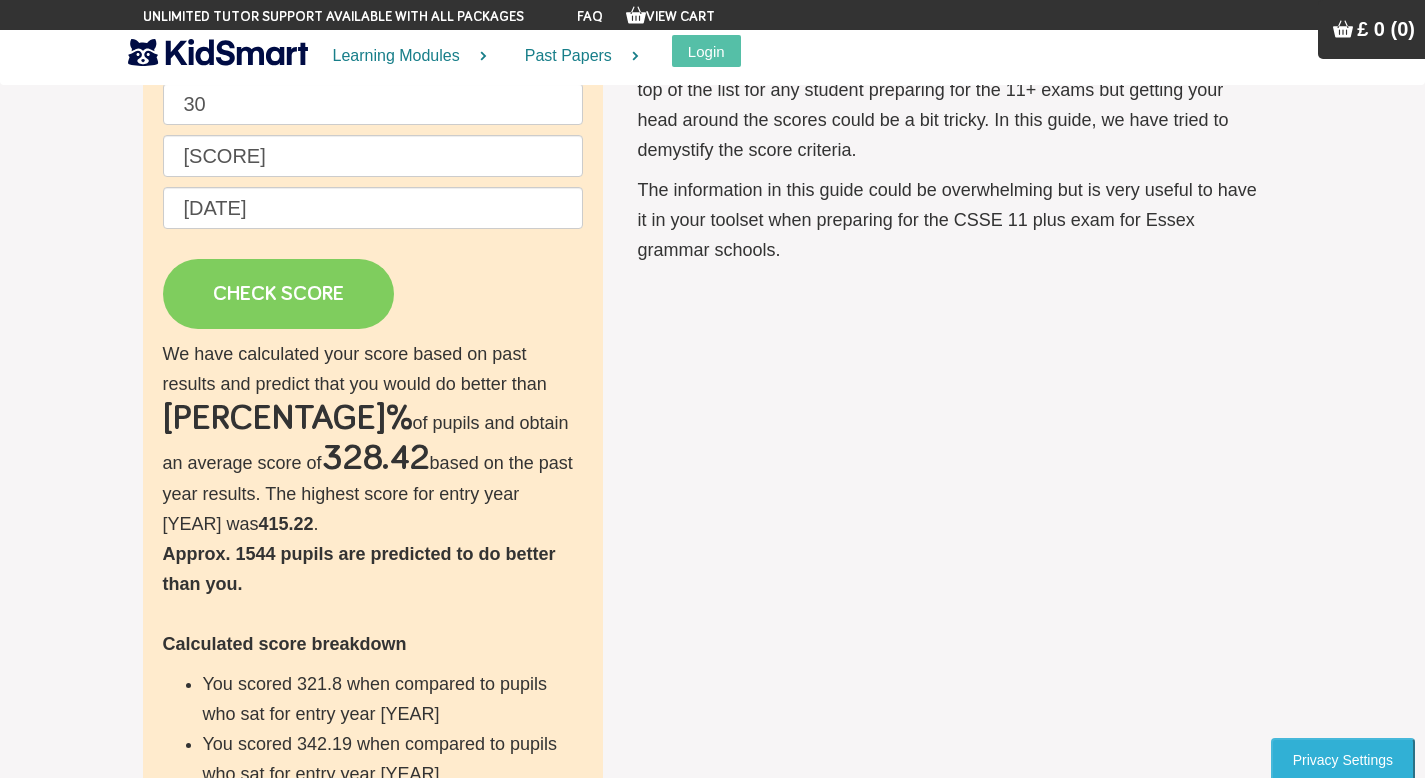 scroll, scrollTop: 263, scrollLeft: 0, axis: vertical 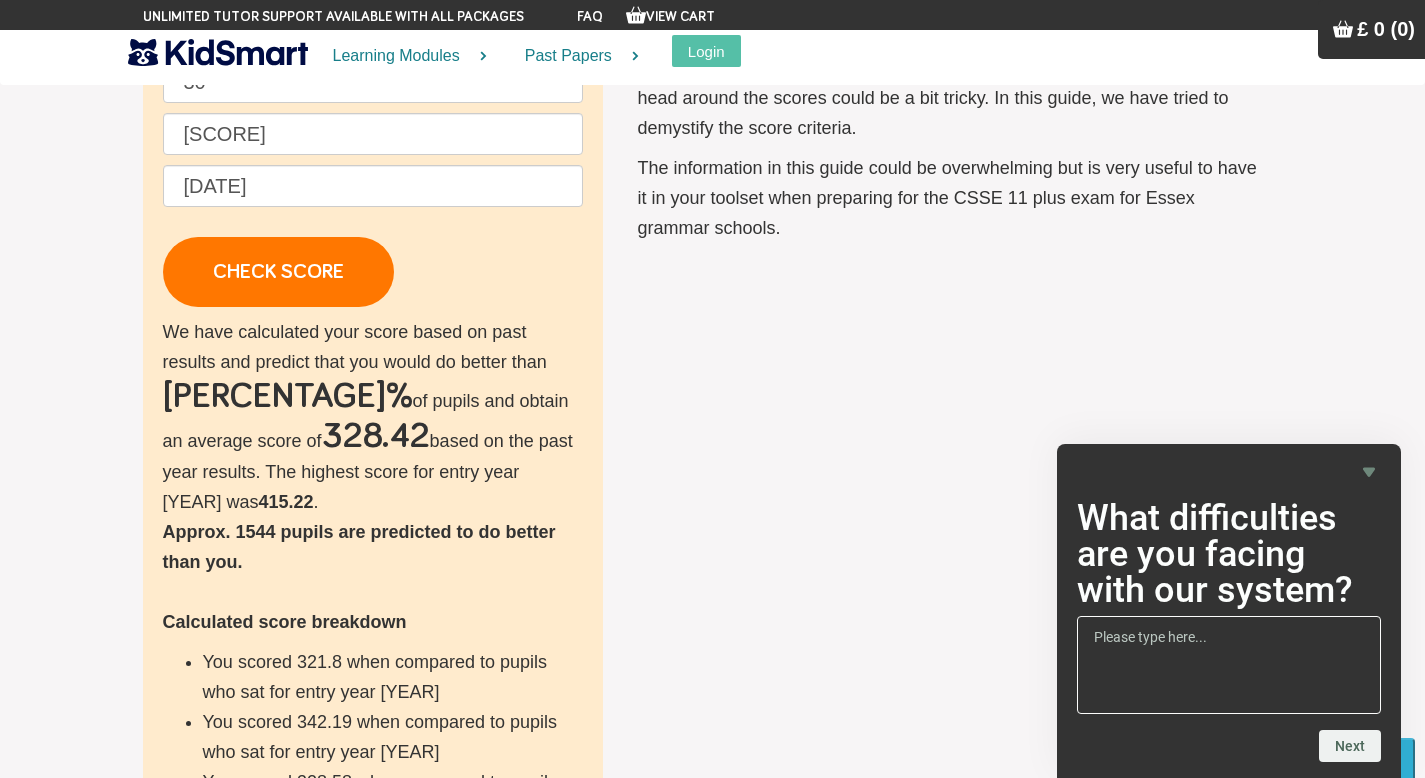 click on "Check your score
Enter your practice score to find out how you compare against the last year pupils. The raw scores are out of 60.
[SCORE]
[SCORE]
[DATE]
CHECK SCORE
We have calculated your score based on past results and predict that you would do better than  [PERCENTAGE]%  of pupils and obtain an average score of  [SCORE]  based on the past year results. The highest score for entry year [YEAR] was  [SCORE] .  Approx. [NUMBER] pupils are predicted to do better than you. Calculated score breakdown You scored [SCORE] when compared to pupils who sat for entry year [YEAR] You scored [SCORE] when compared to pupils who sat for entry year [YEAR] You scored [SCORE] when compared to pupils who sat for entry year [YEAR] You scored [SCORE] when compared to pupils who sat for entry year [YEAR] You achieved an average score of [SCORE]" at bounding box center (713, 469) 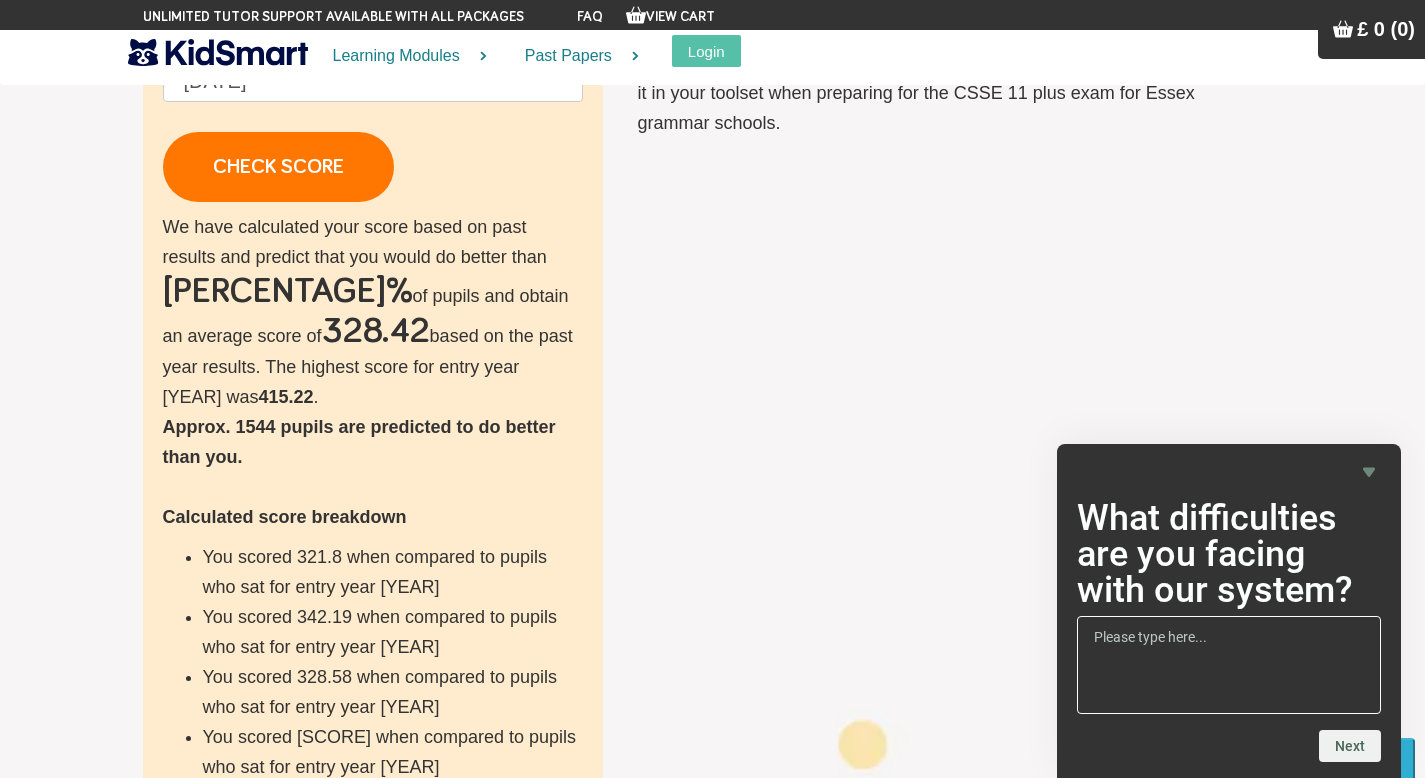 scroll, scrollTop: 0, scrollLeft: 0, axis: both 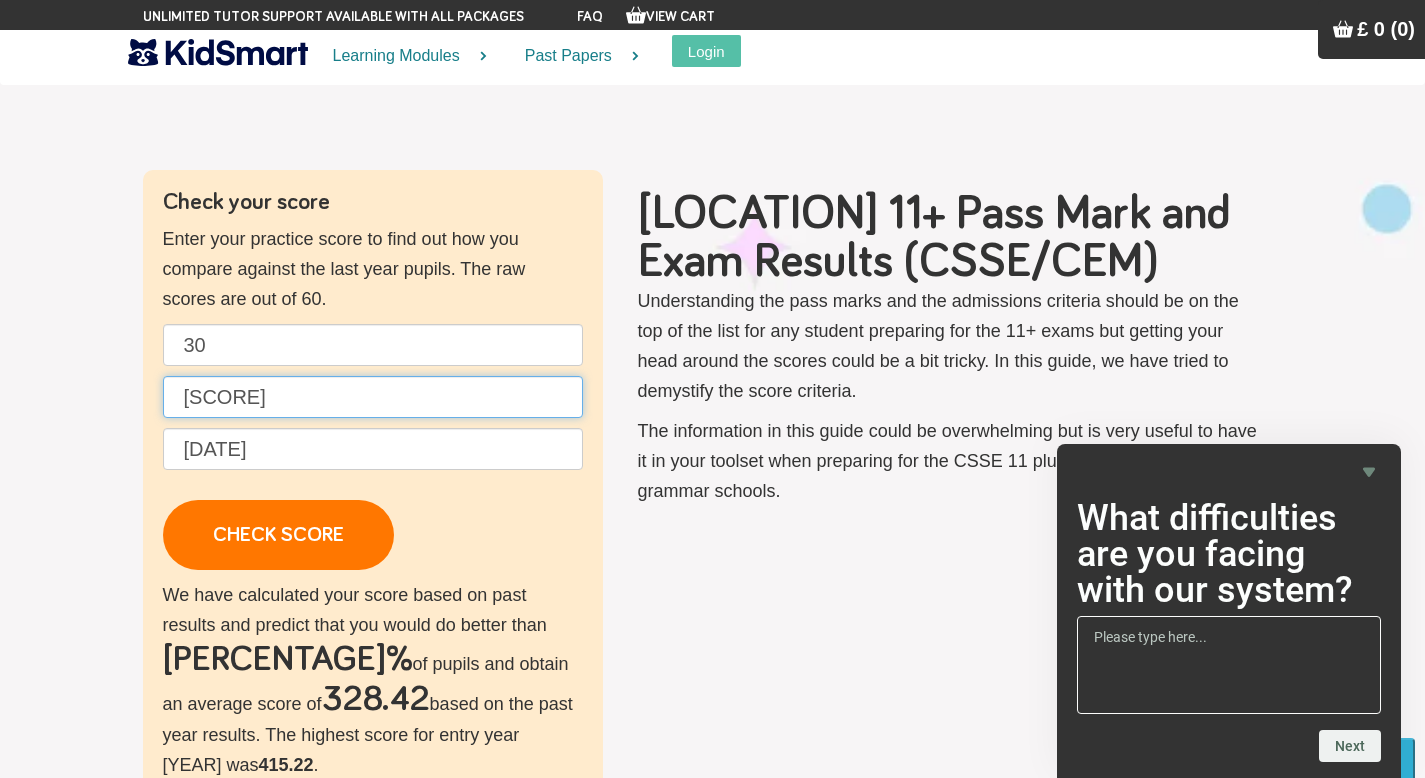drag, startPoint x: 255, startPoint y: 391, endPoint x: 80, endPoint y: 375, distance: 175.7299 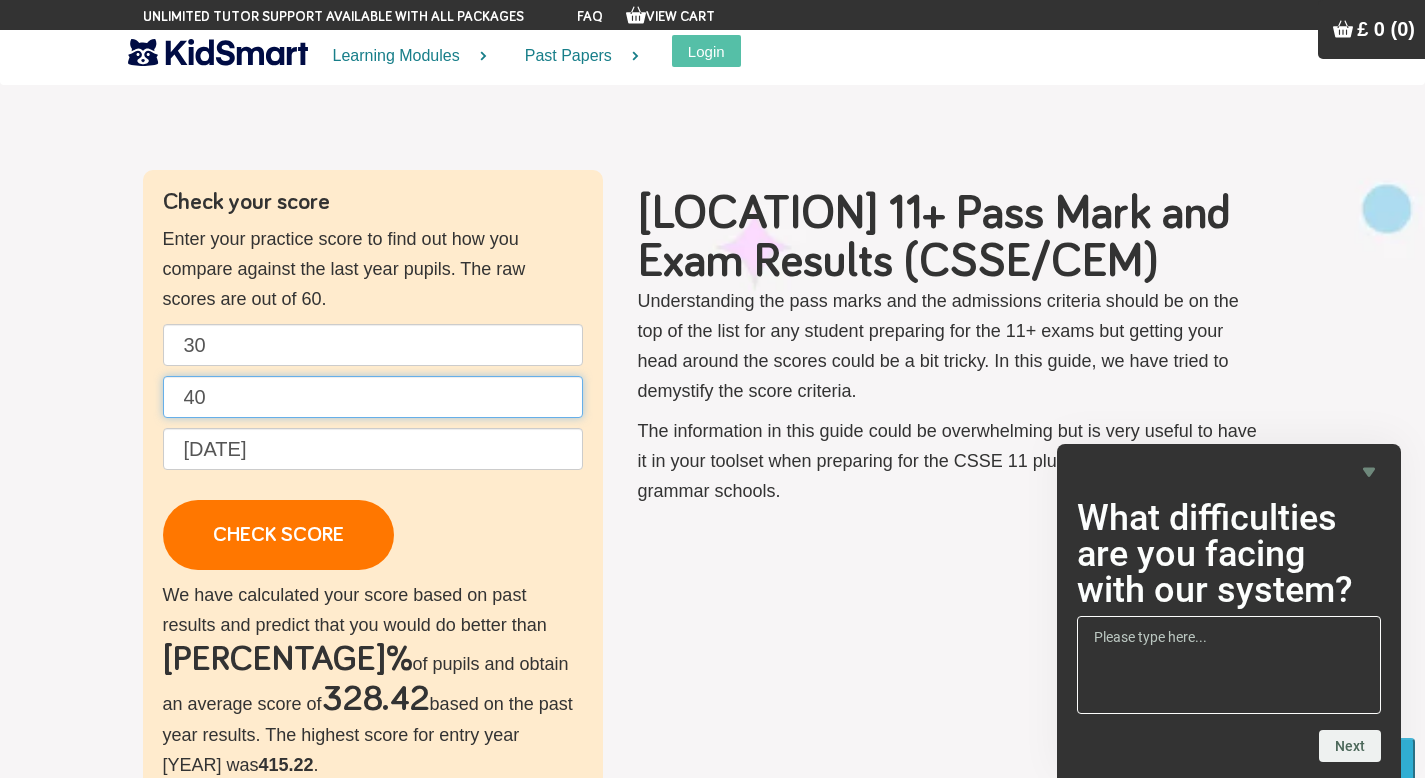type on "40" 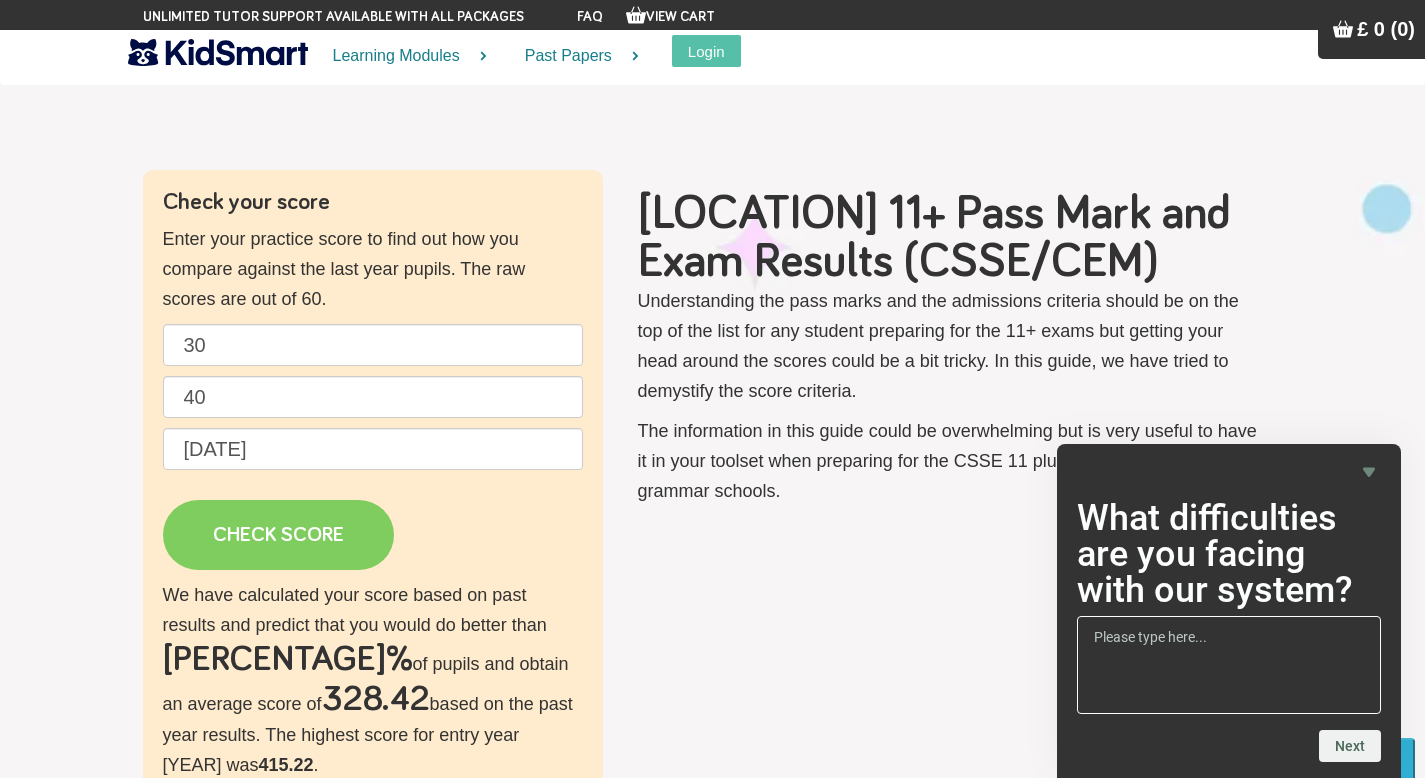 click on "CHECK SCORE" at bounding box center (278, 535) 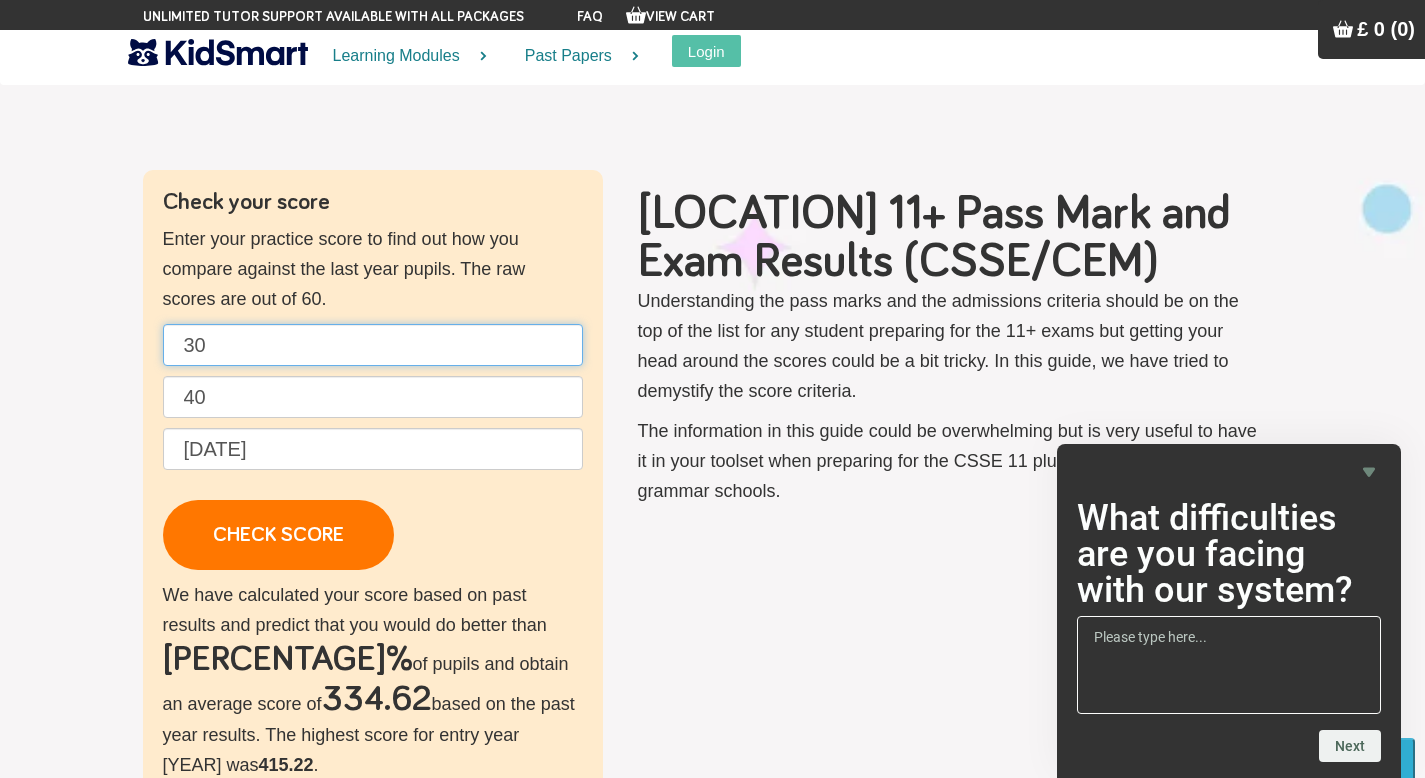 drag, startPoint x: 255, startPoint y: 356, endPoint x: 128, endPoint y: 339, distance: 128.13274 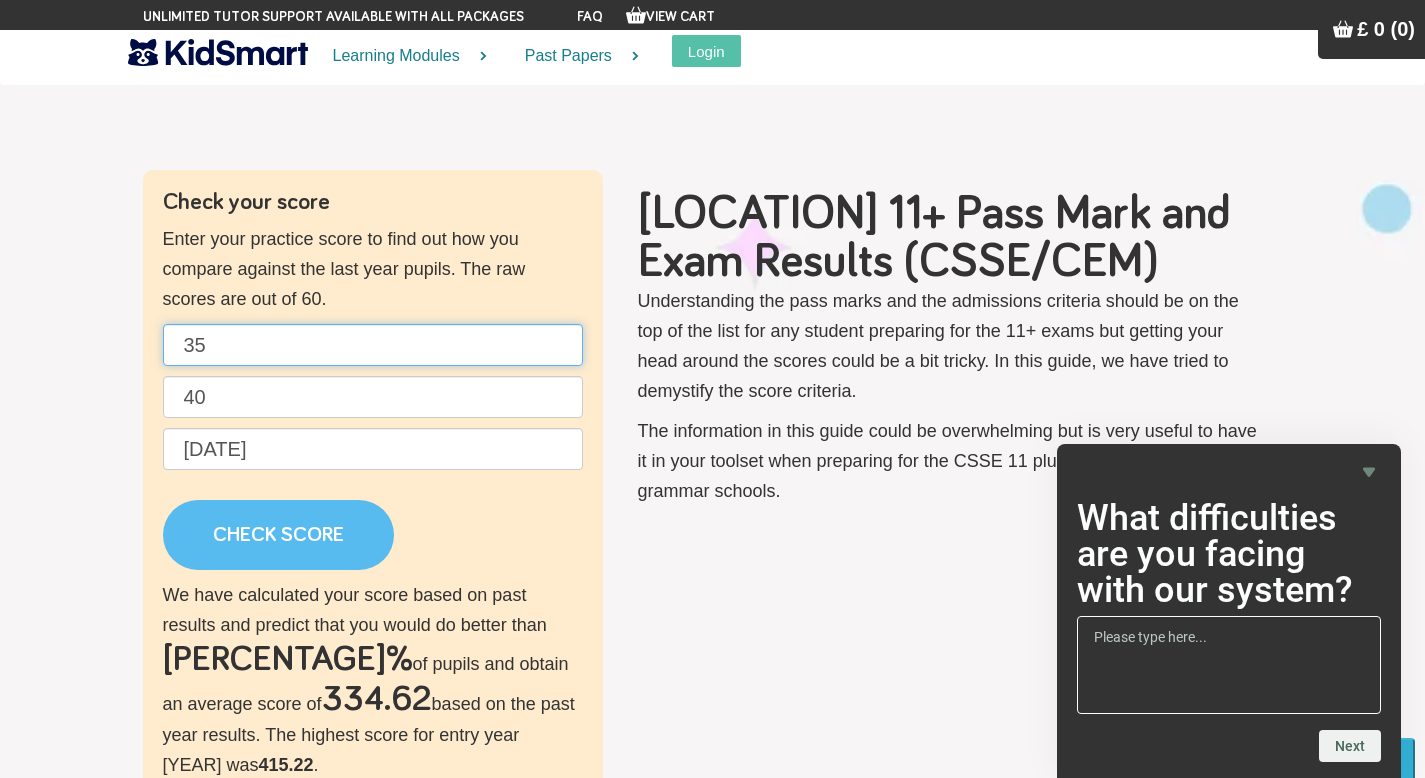 type on "35" 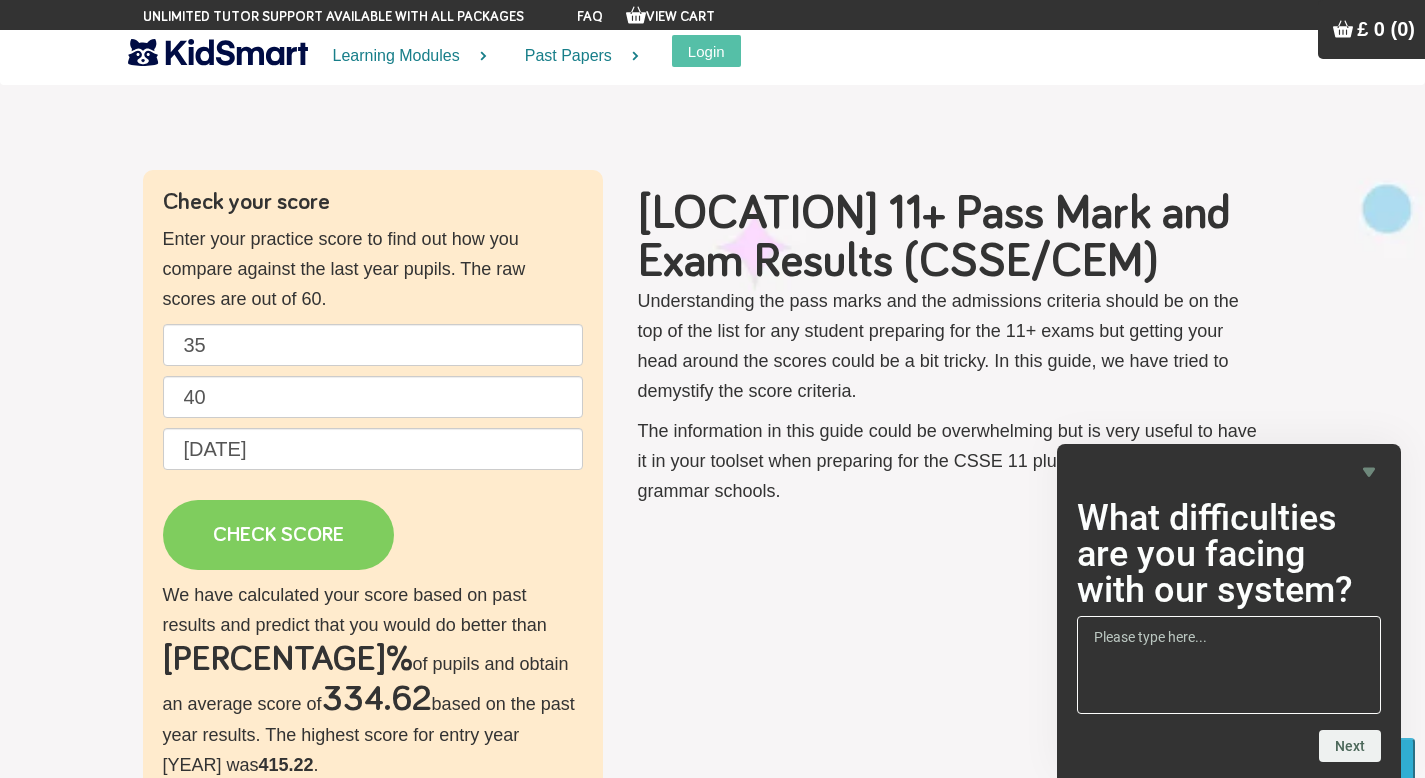 click on "CHECK SCORE" at bounding box center (278, 535) 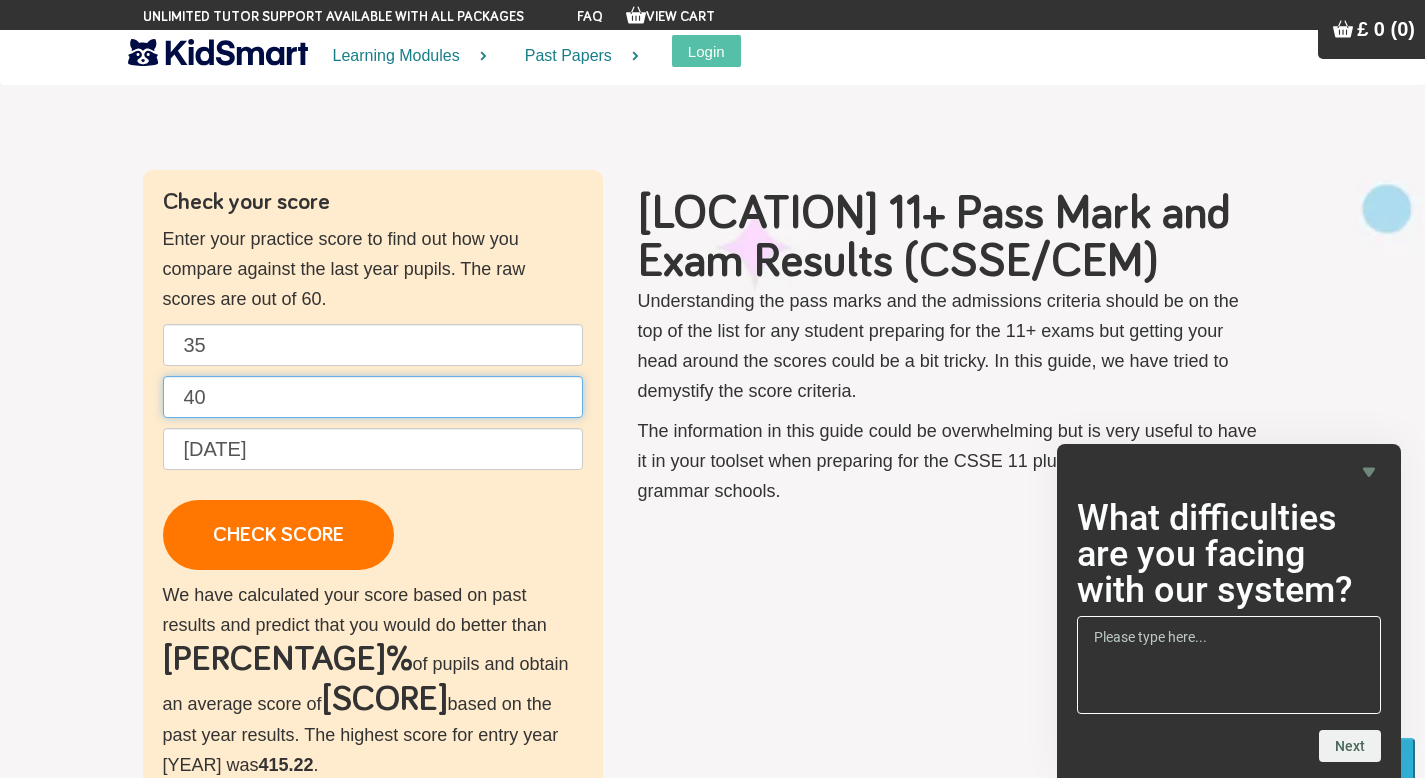 drag, startPoint x: 248, startPoint y: 405, endPoint x: 128, endPoint y: 385, distance: 121.65525 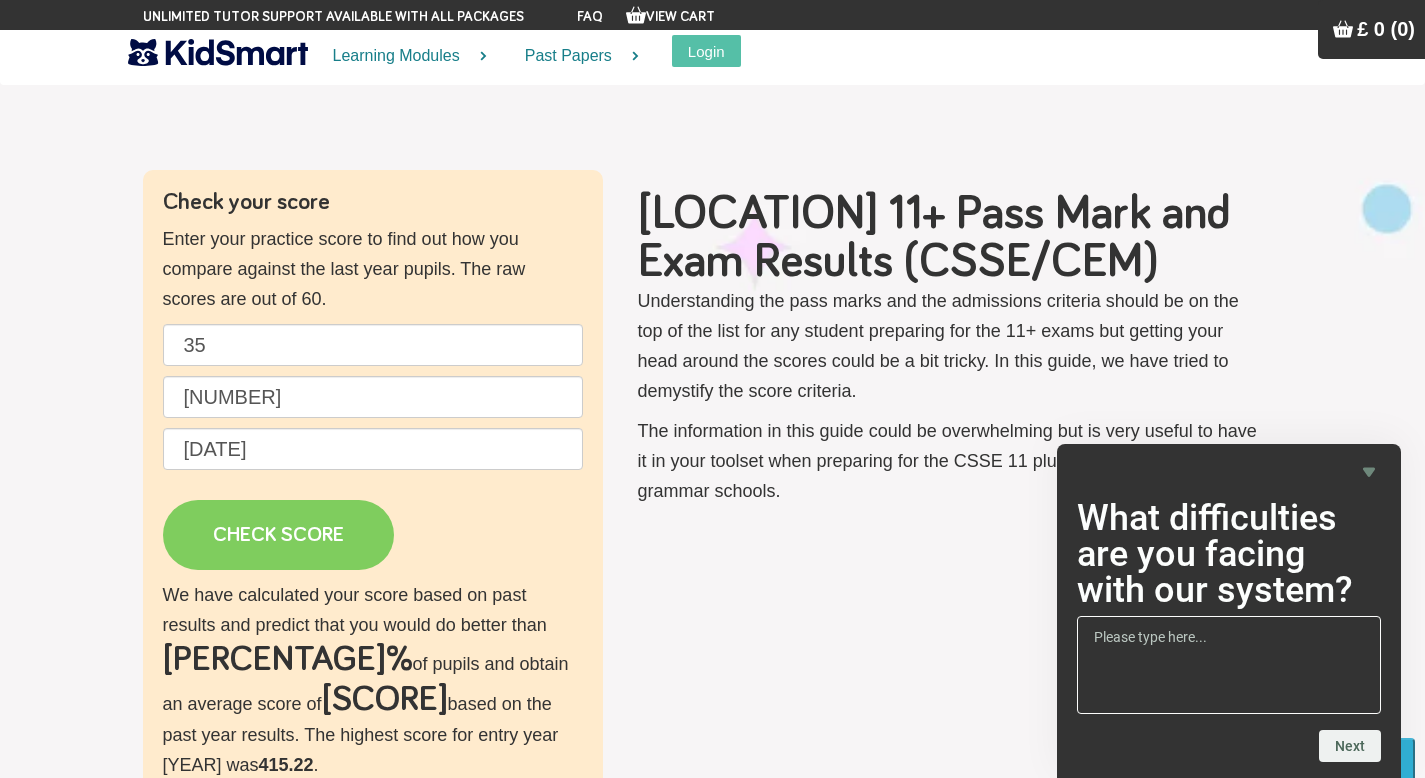 click on "CHECK SCORE" at bounding box center (278, 535) 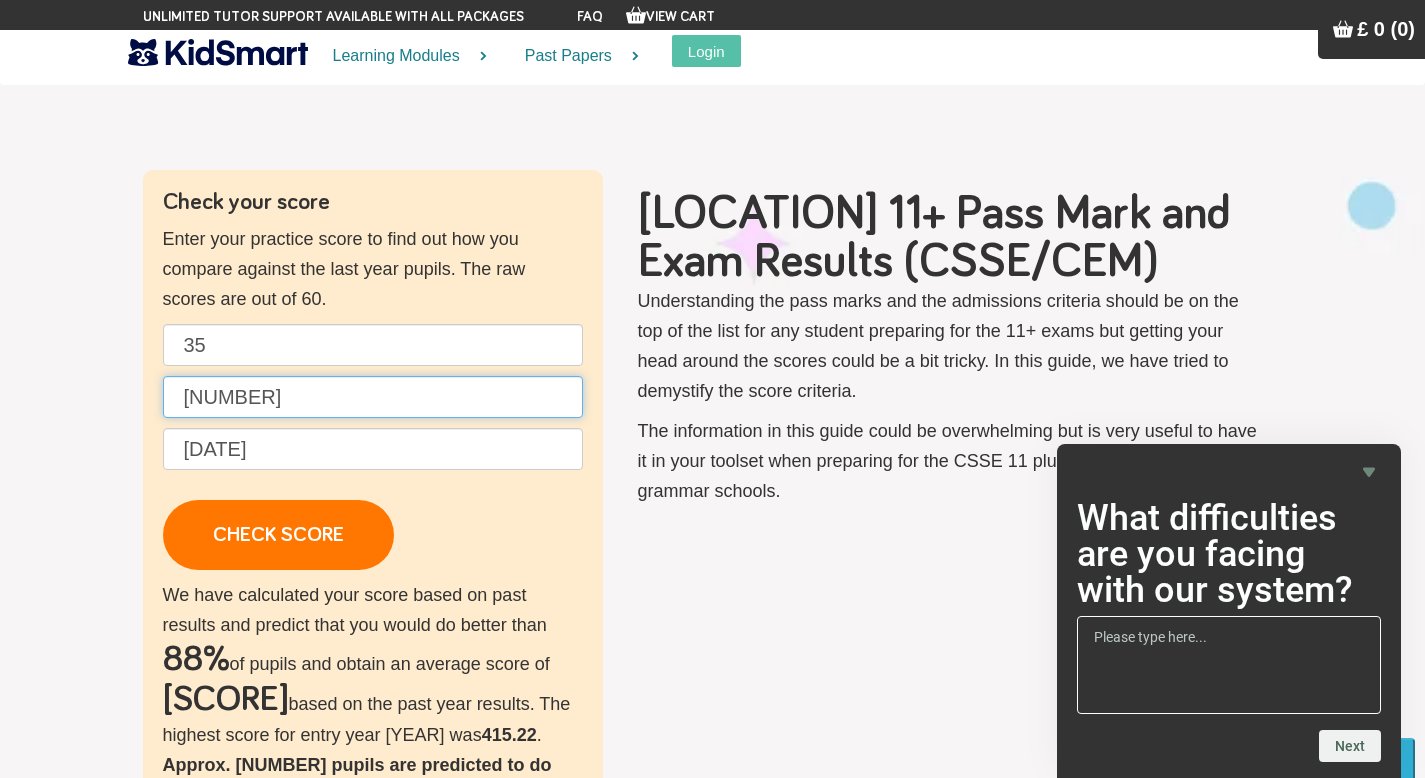 drag, startPoint x: 225, startPoint y: 398, endPoint x: 115, endPoint y: 398, distance: 110 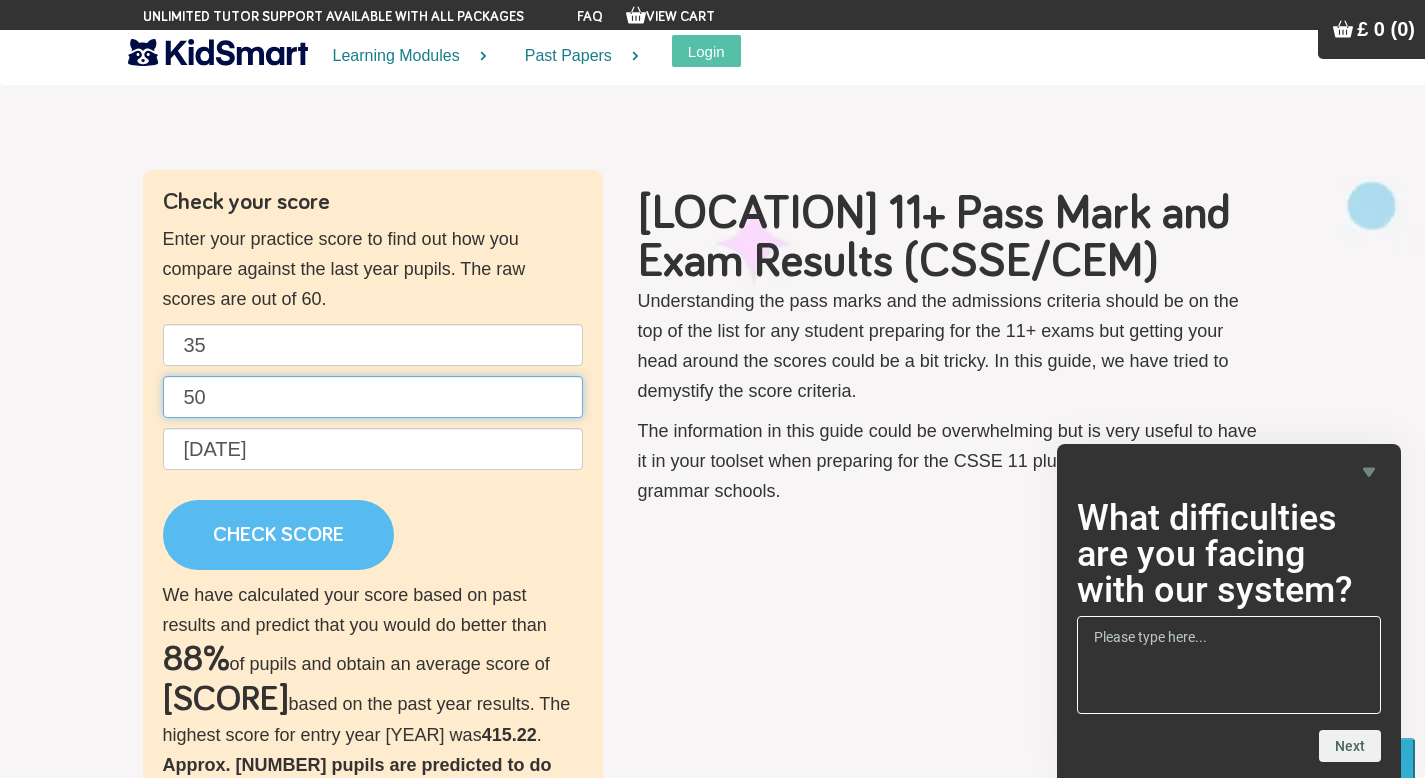 type on "50" 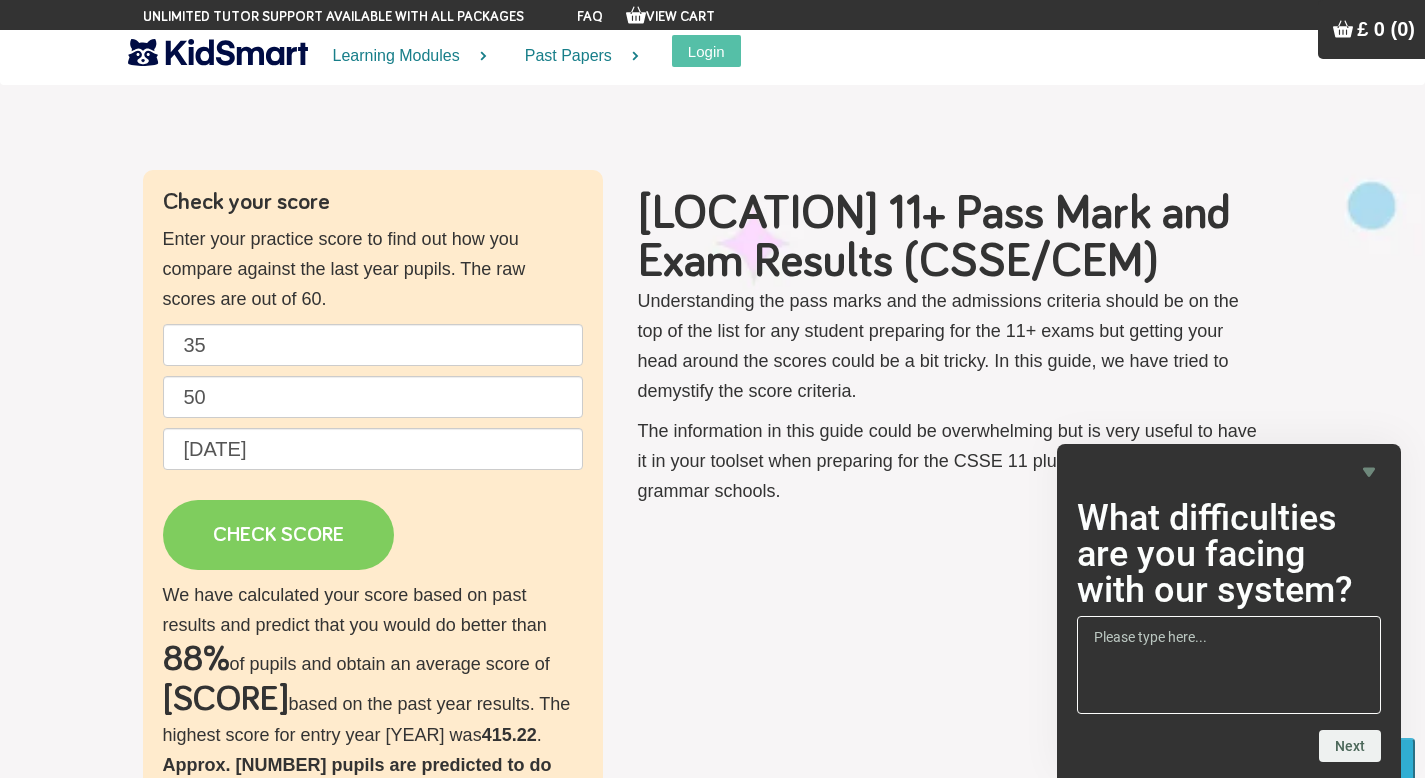 click on "CHECK SCORE" at bounding box center (278, 535) 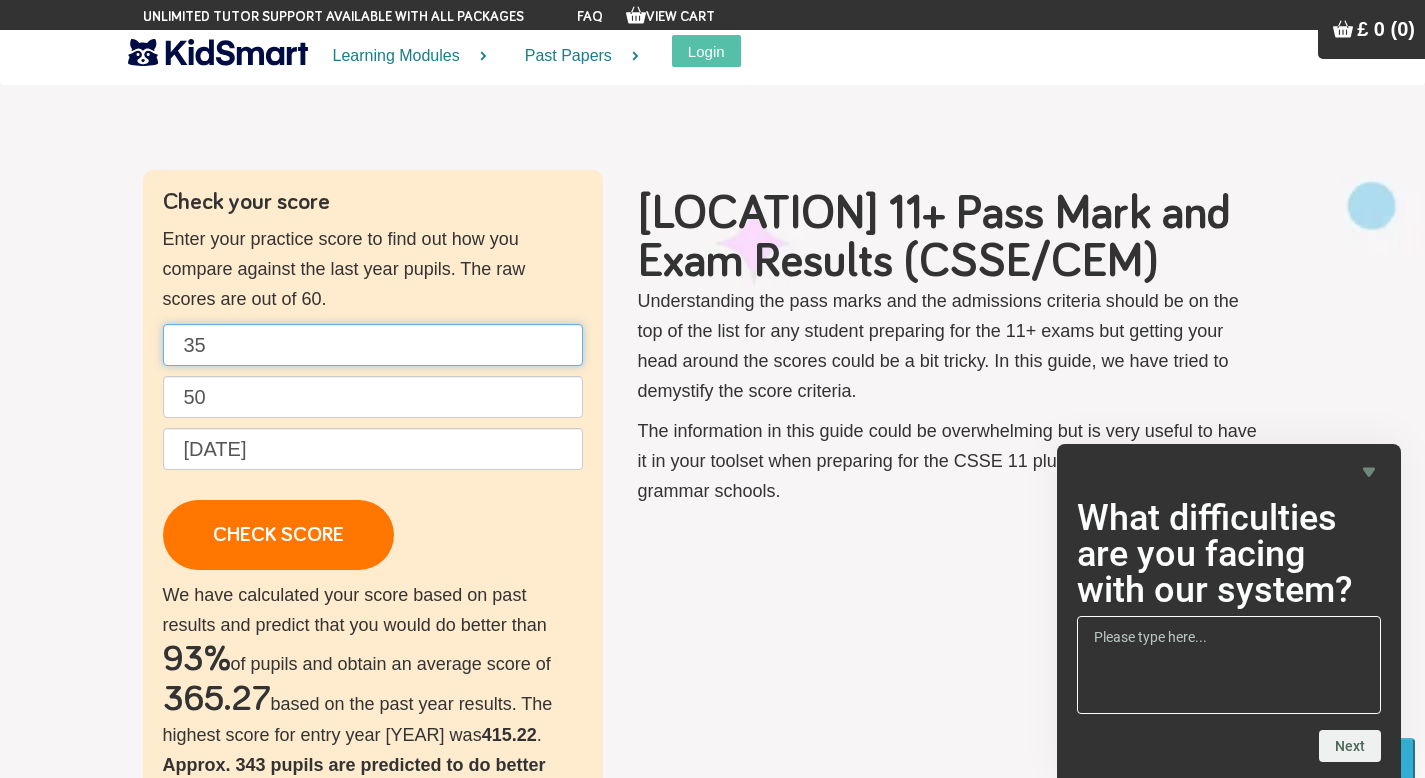 drag, startPoint x: 234, startPoint y: 348, endPoint x: 142, endPoint y: 324, distance: 95.07891 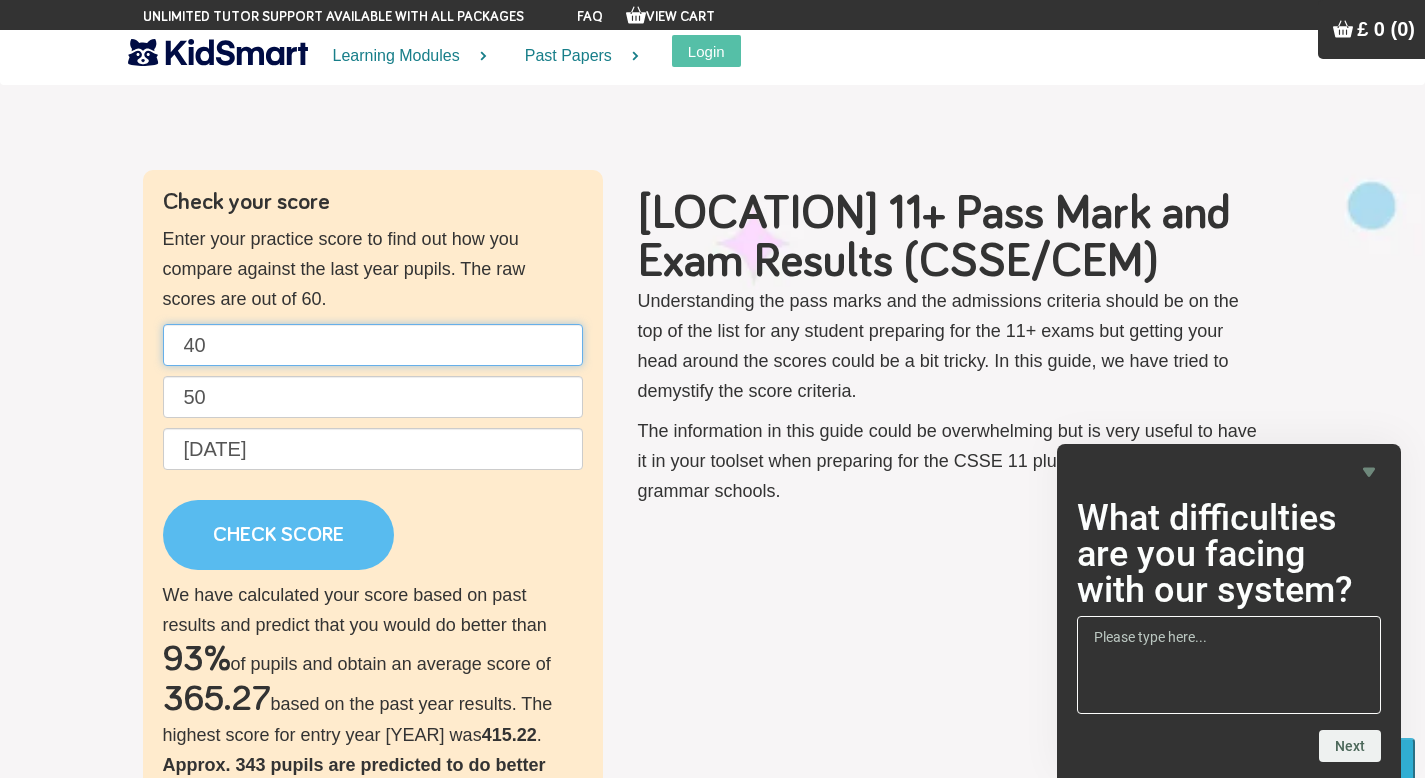 type on "40" 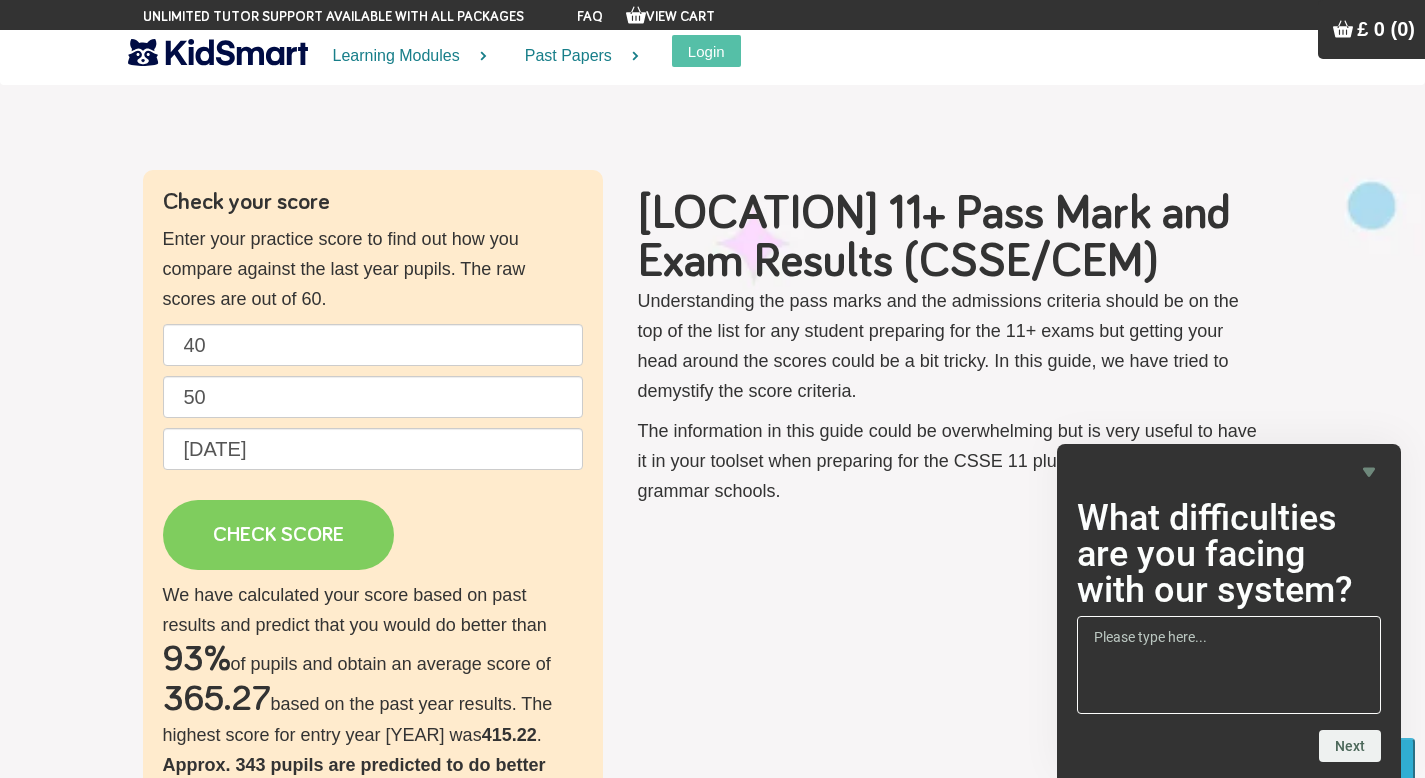 click on "CHECK SCORE" at bounding box center [278, 535] 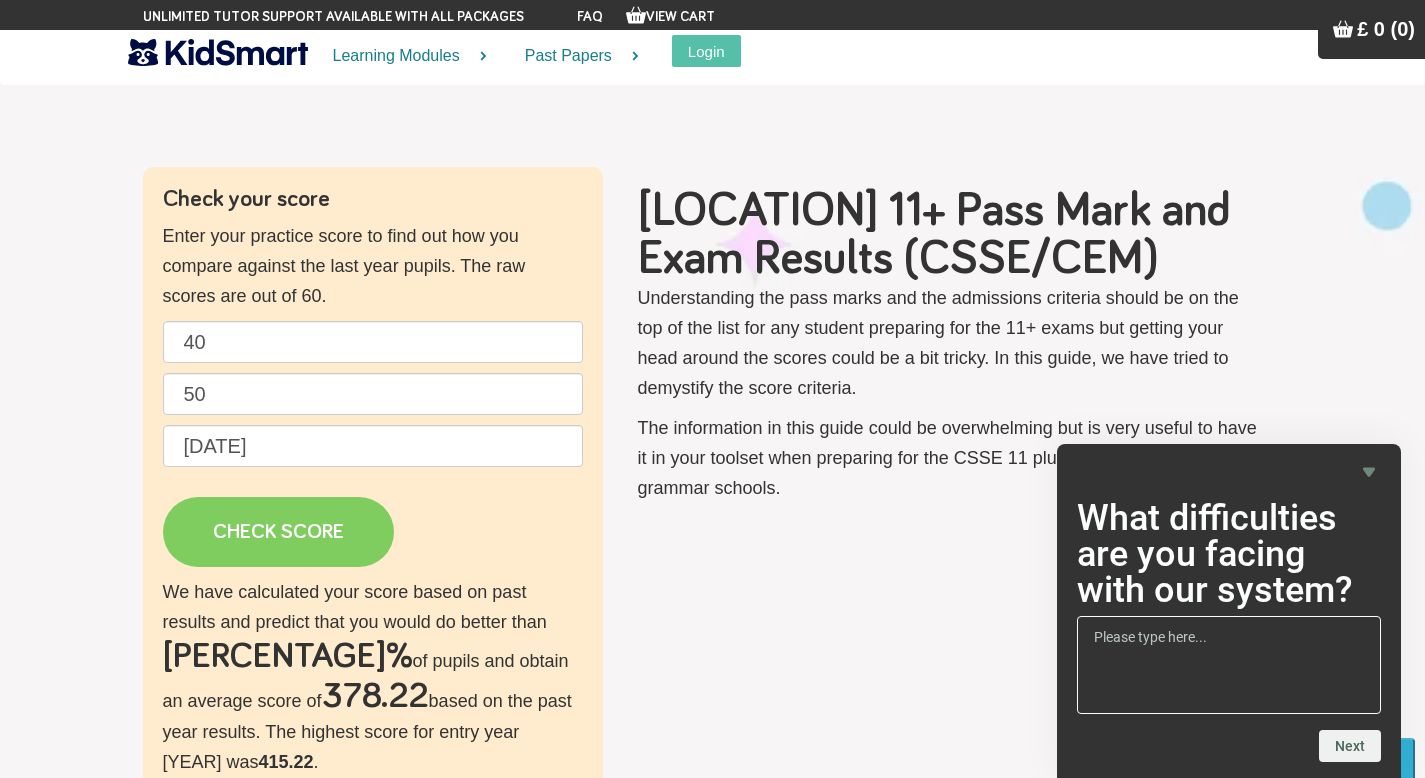 scroll, scrollTop: 4, scrollLeft: 0, axis: vertical 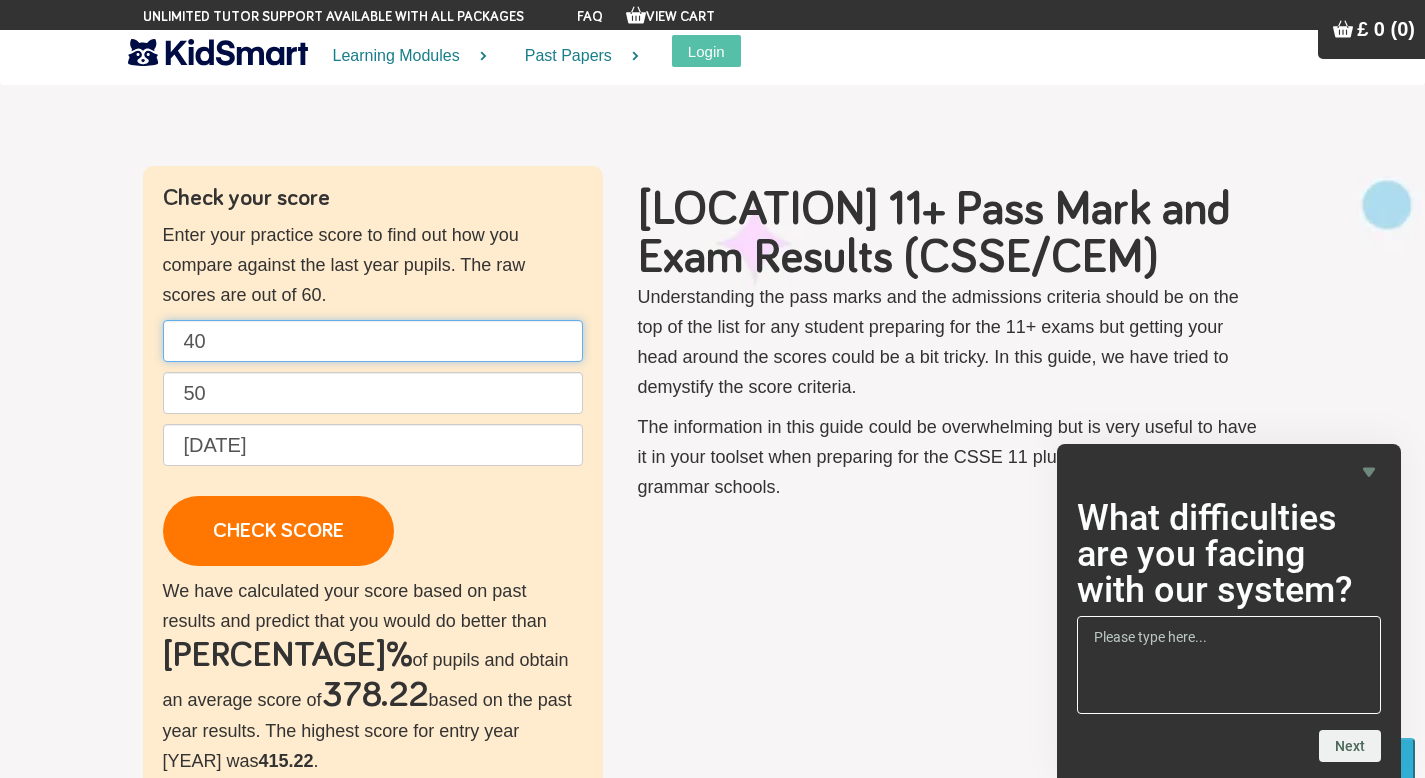 drag, startPoint x: 281, startPoint y: 344, endPoint x: 44, endPoint y: 328, distance: 237.53947 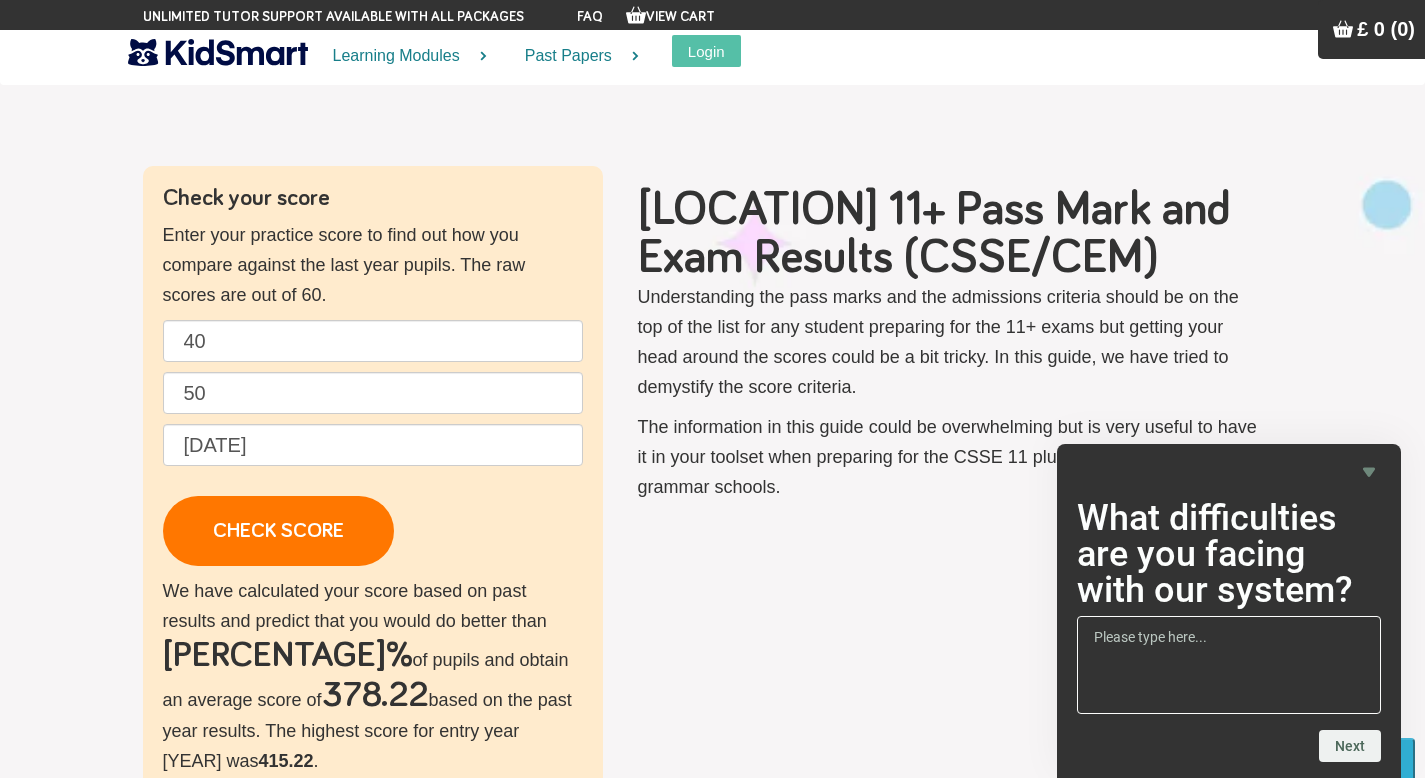 click on "[LOCATION] 11+ Pass mark | Standardised Score Calculator
Understanding the pass marks and the admissions criteria should be on the top of the list for any student preparing for the 11+ exams but getting your head around the scores could be a bit tricky. In this guide, we have tried to demystify the score criteria.
The information in this guide could be overwhelming but is very useful to have it in your toolset when preparing for the CSSE 11 plus exam for Essex grammar schools." at bounding box center [950, 349] 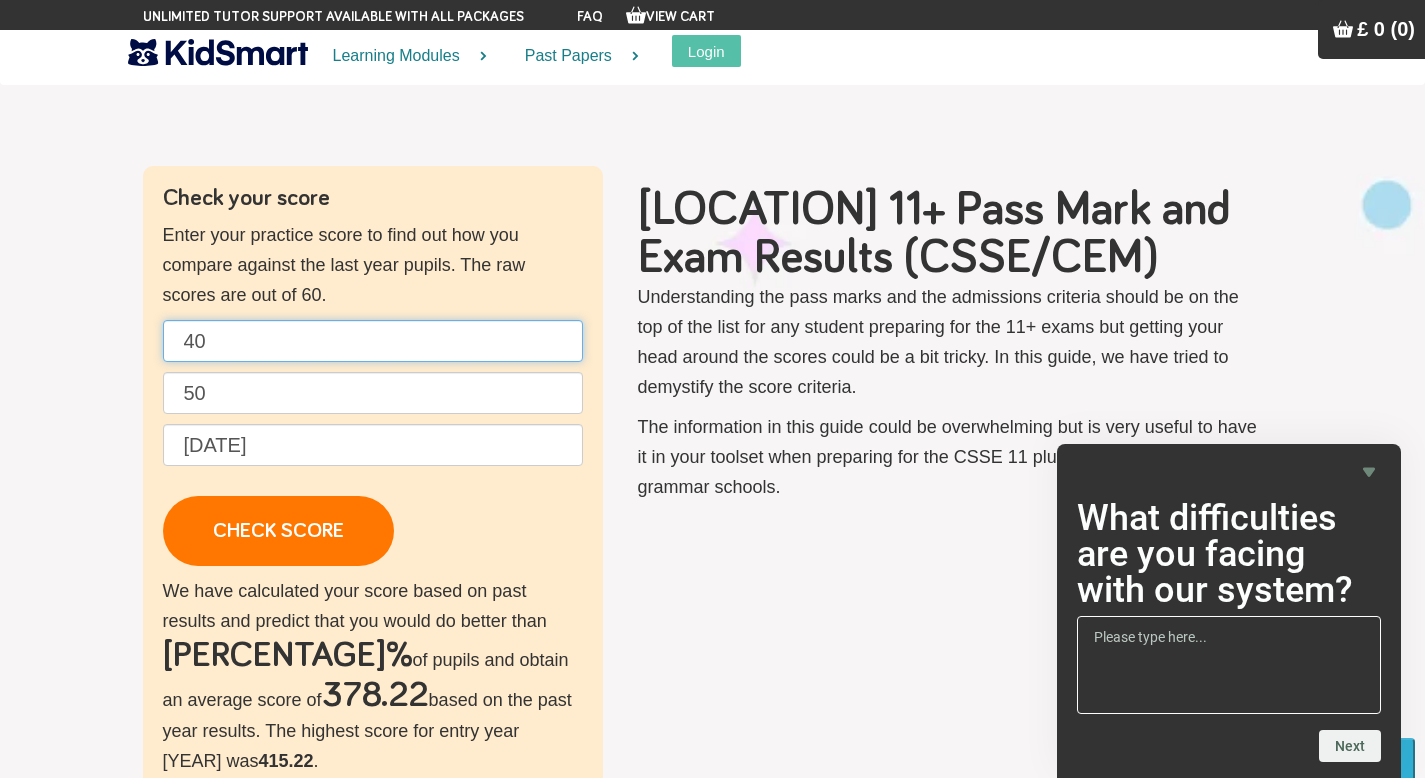 drag, startPoint x: 217, startPoint y: 346, endPoint x: 129, endPoint y: 336, distance: 88.56636 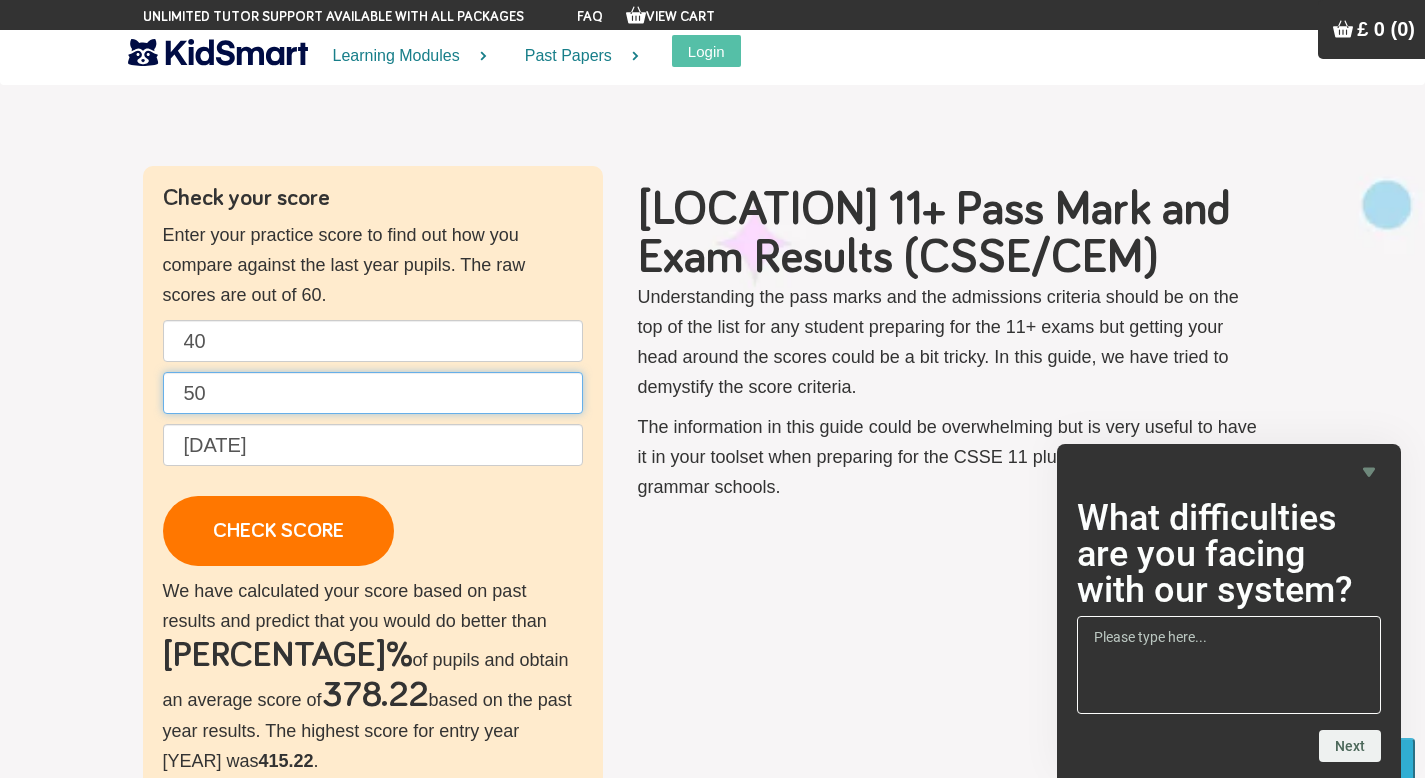 drag, startPoint x: 247, startPoint y: 398, endPoint x: 132, endPoint y: 397, distance: 115.00435 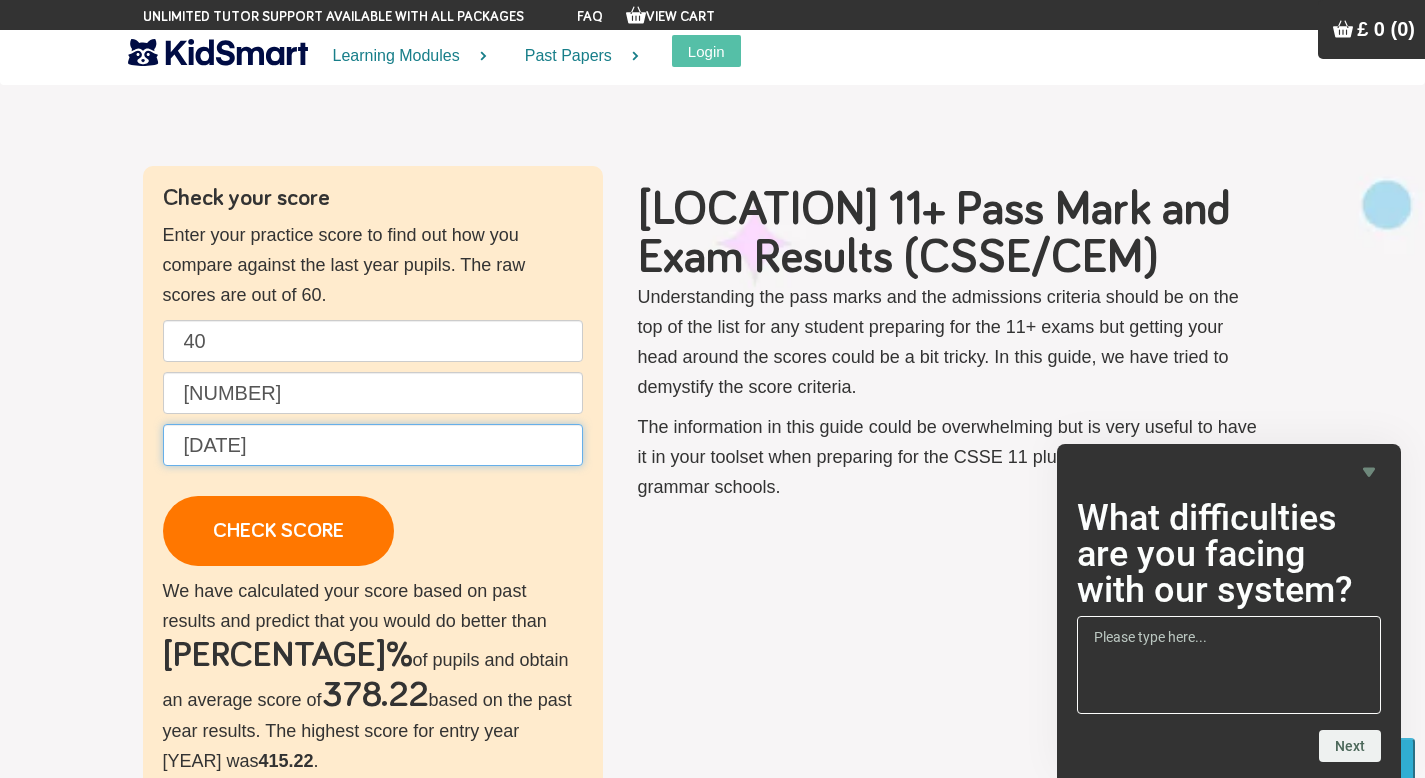 click on "[DATE]" at bounding box center [373, 445] 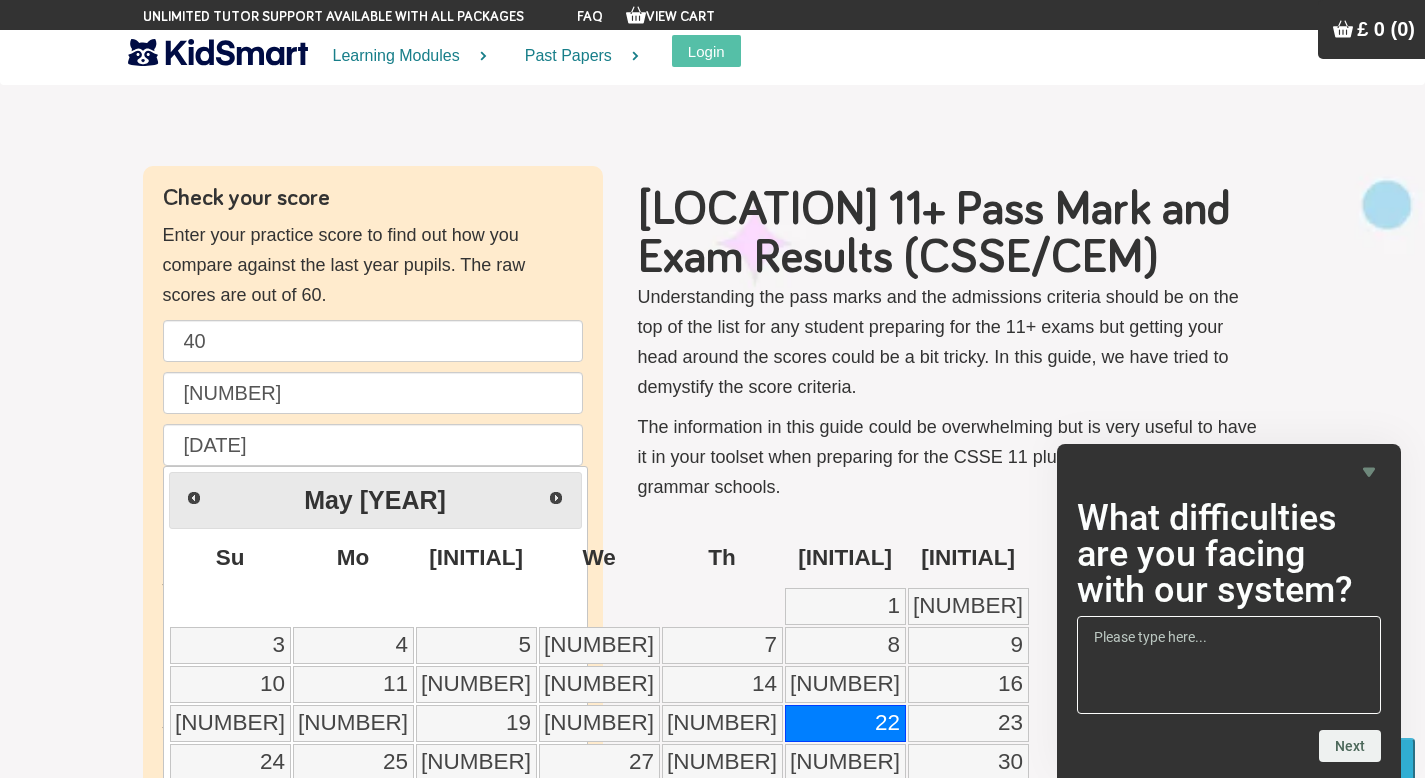 click on "Check your score
Enter your practice score to find out how you compare against the last year pupils. The raw scores are out of 60.
[SCORE]
[SCORE]
[DATE]
CHECK SCORE
We have calculated your score based on past results and predict that you would do better than  [PERCENTAGE]%  of pupils and obtain an average score of  [SCORE]  based on the past year results. The highest score for entry year [YEAR] was  [SCORE] .  Approx. [NUMBER] pupils are predicted to do better than you. Calculated score breakdown You scored [SCORE] when compared to pupils who sat for entry year [YEAR] You scored [SCORE] when compared to pupils who sat for entry year [YEAR] You scored [SCORE] when compared to pupils who sat for entry year [YEAR] You scored [SCORE] when compared to pupils who sat for entry year [YEAR] You achieved an average score of [SCORE]" at bounding box center (713, 728) 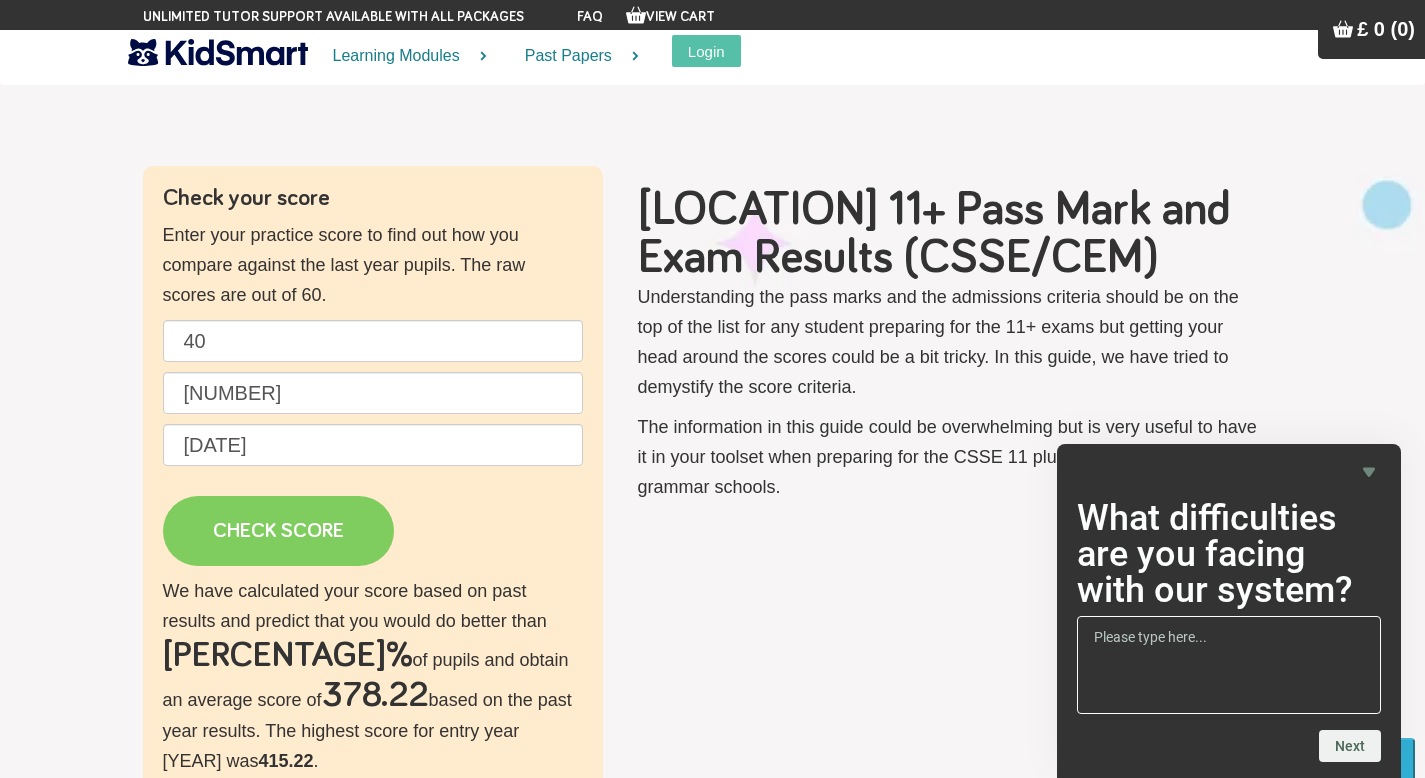 click on "CHECK SCORE" at bounding box center [278, 531] 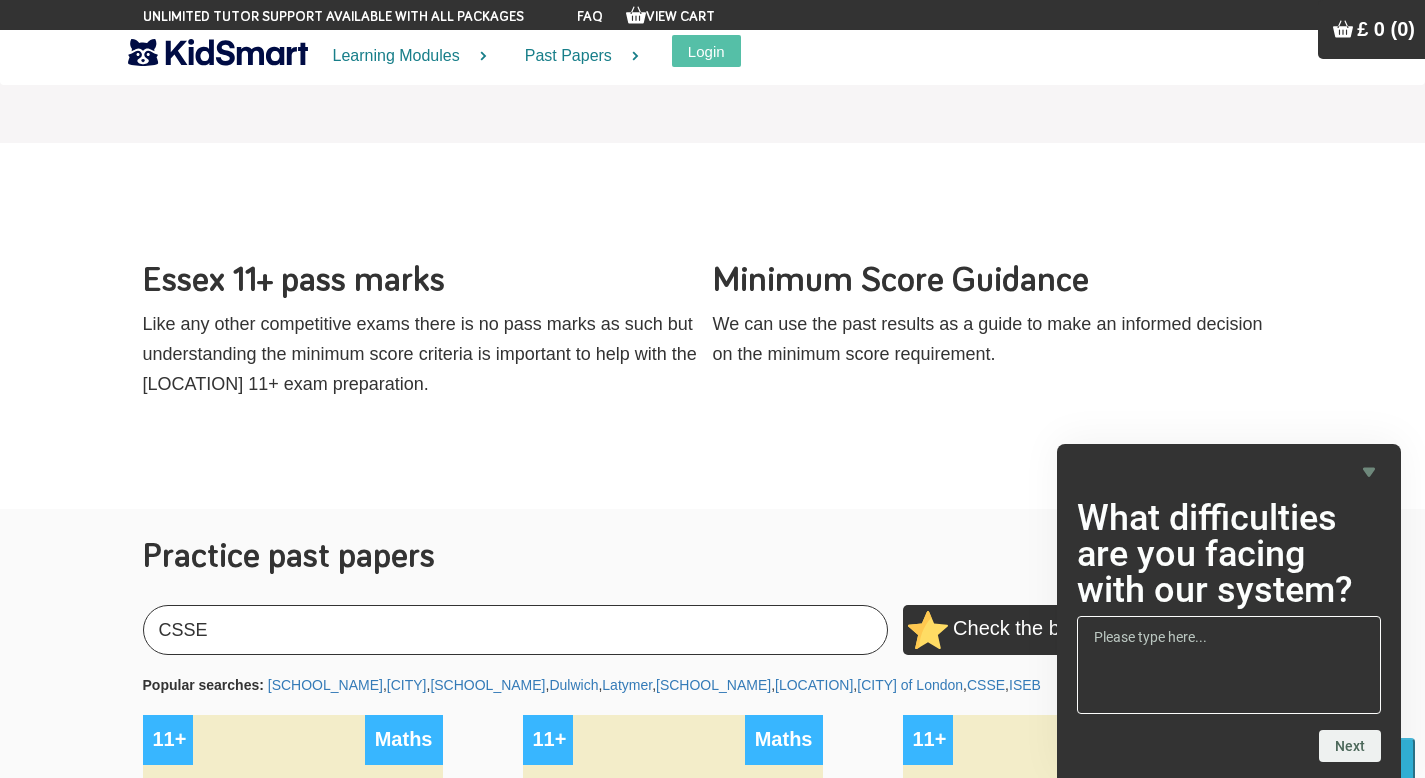 scroll, scrollTop: 0, scrollLeft: 0, axis: both 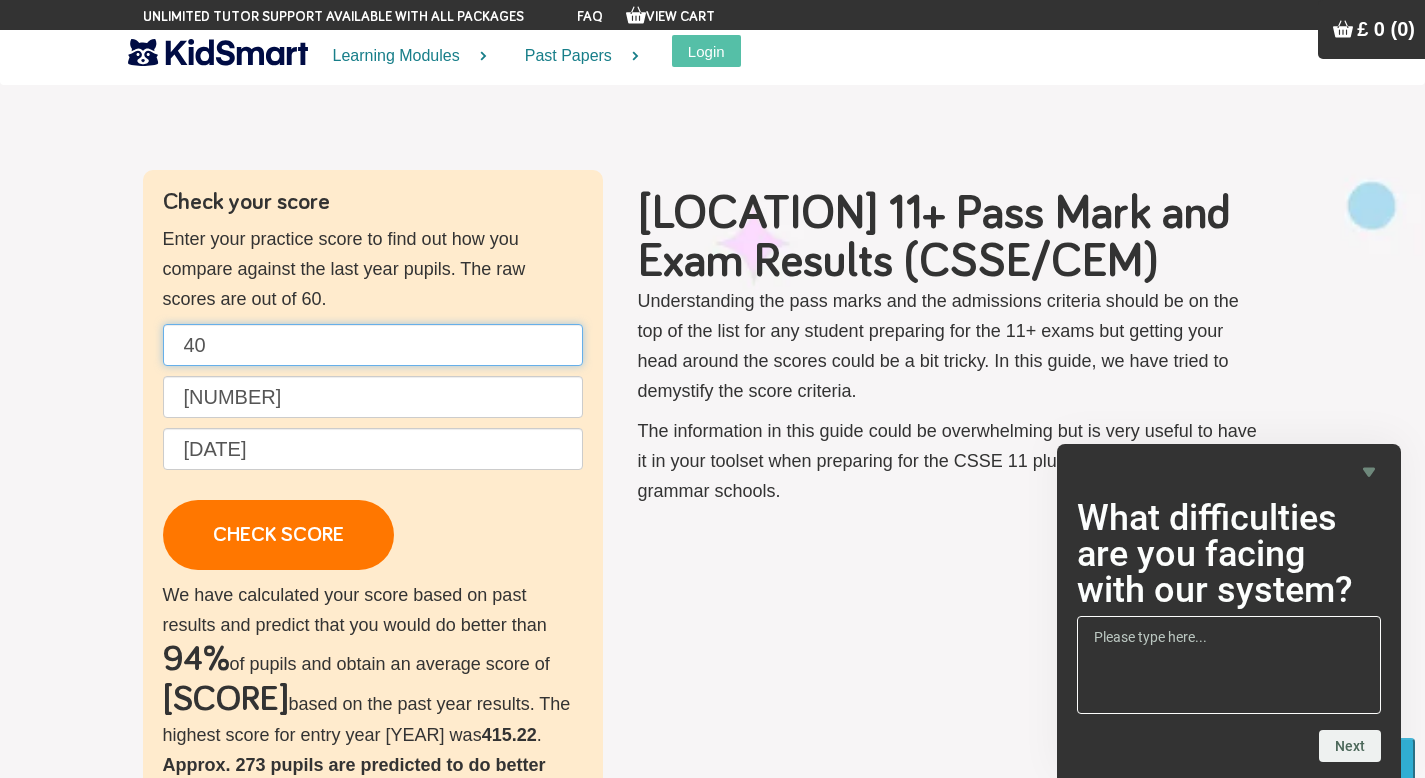 click on "40" at bounding box center (373, 345) 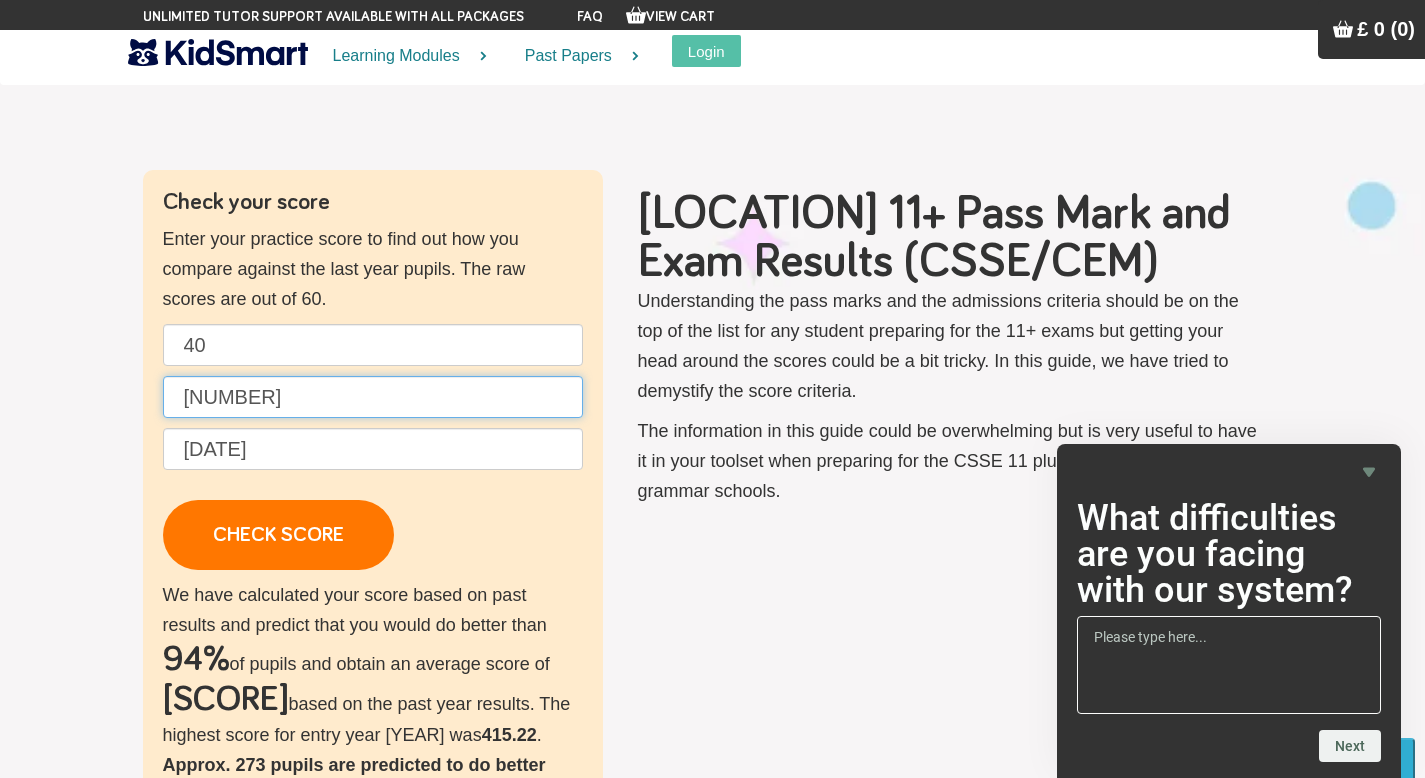 click on "[NUMBER]" at bounding box center [373, 397] 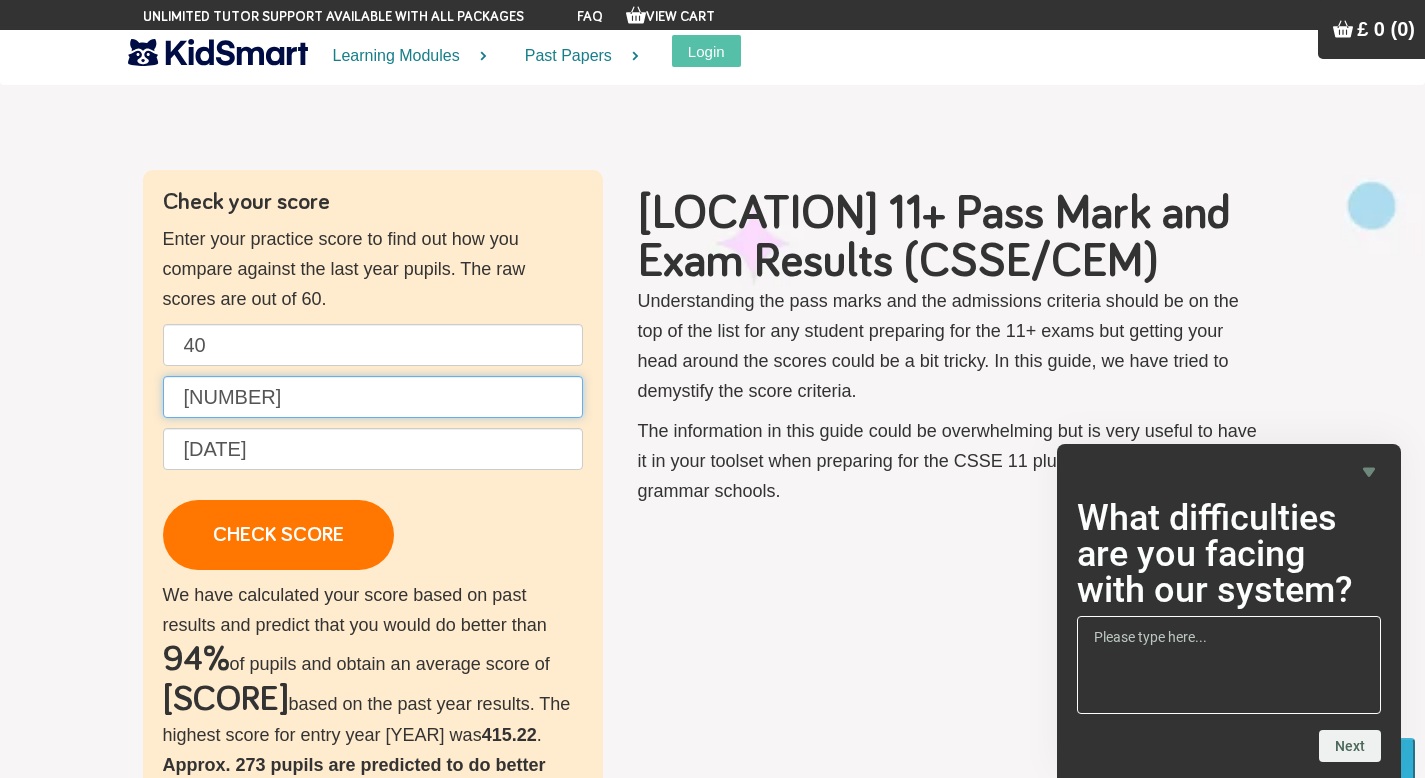 drag, startPoint x: 192, startPoint y: 404, endPoint x: 70, endPoint y: 390, distance: 122.80065 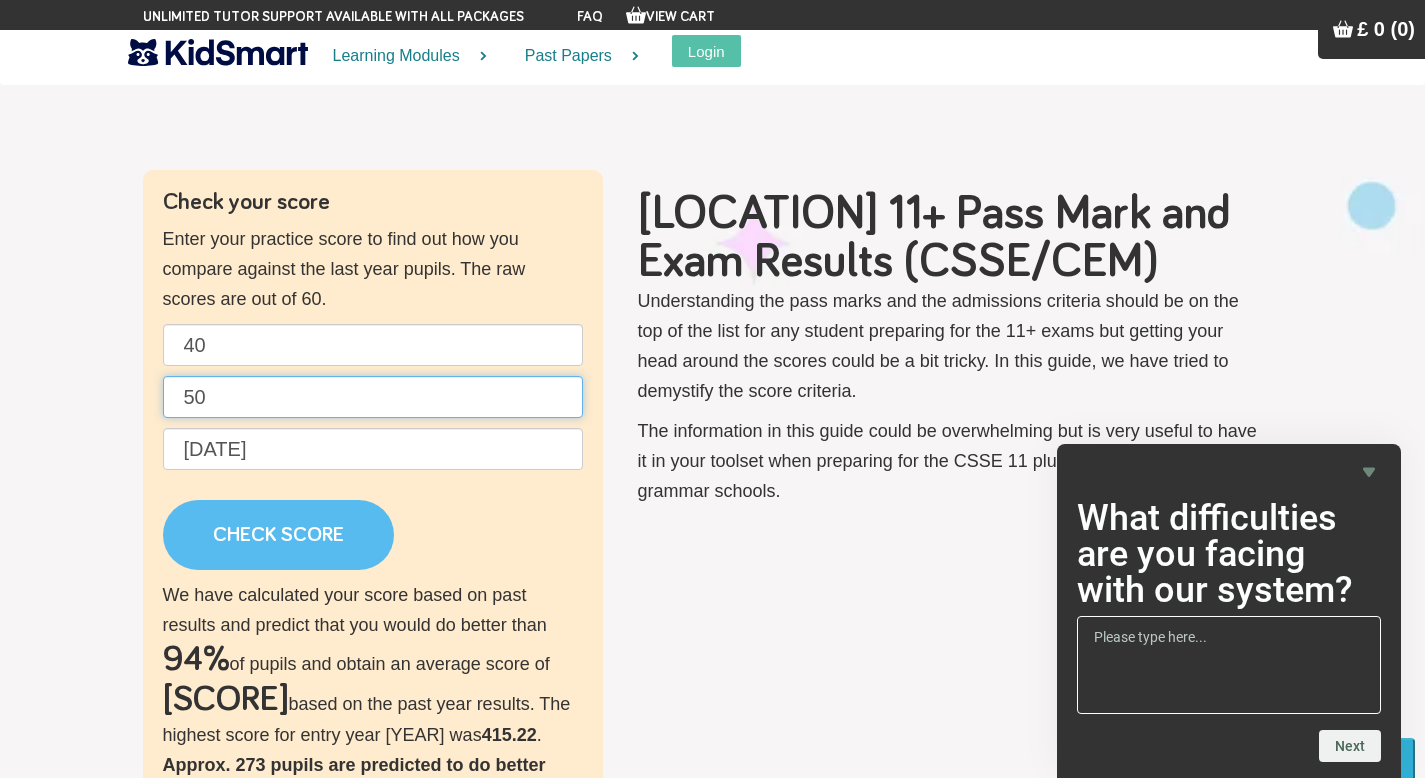 type on "50" 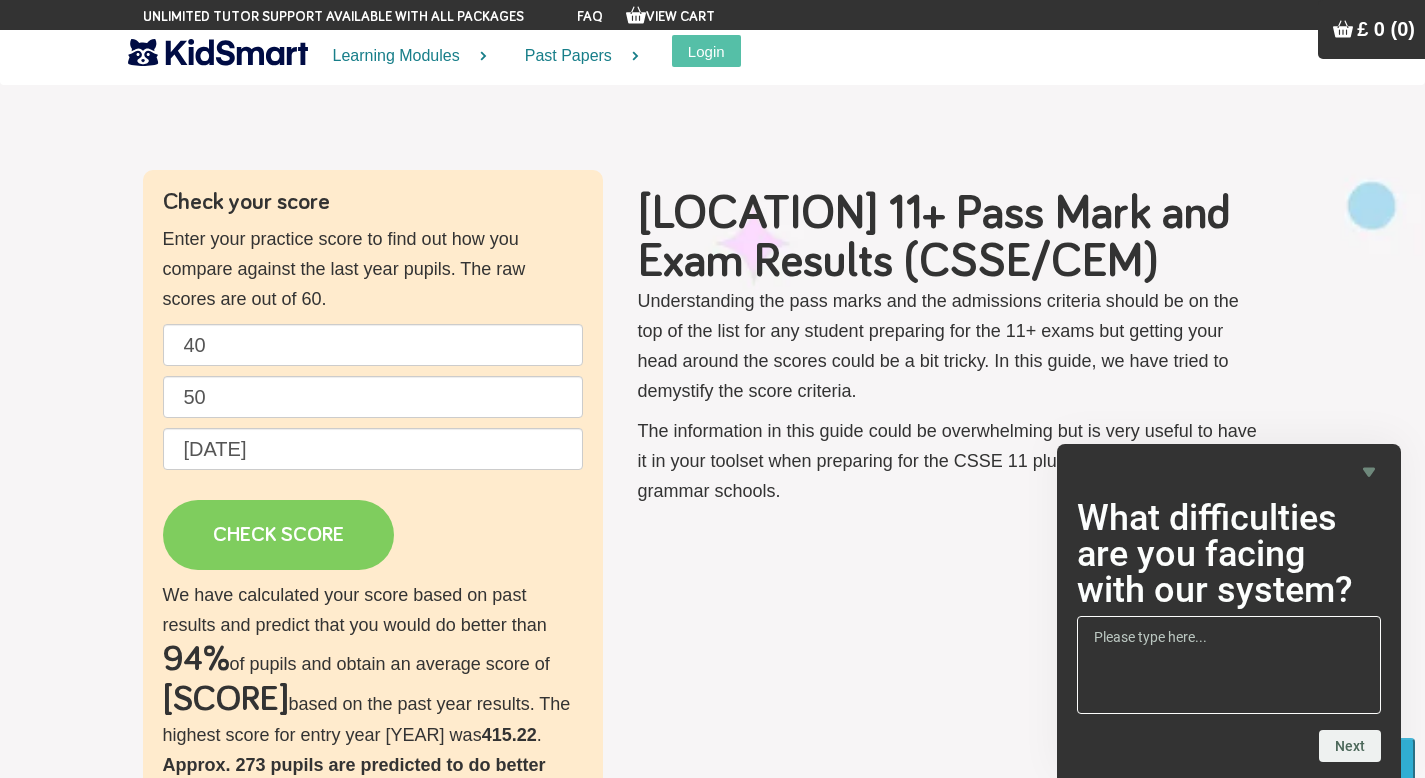 click on "CHECK SCORE" at bounding box center [278, 535] 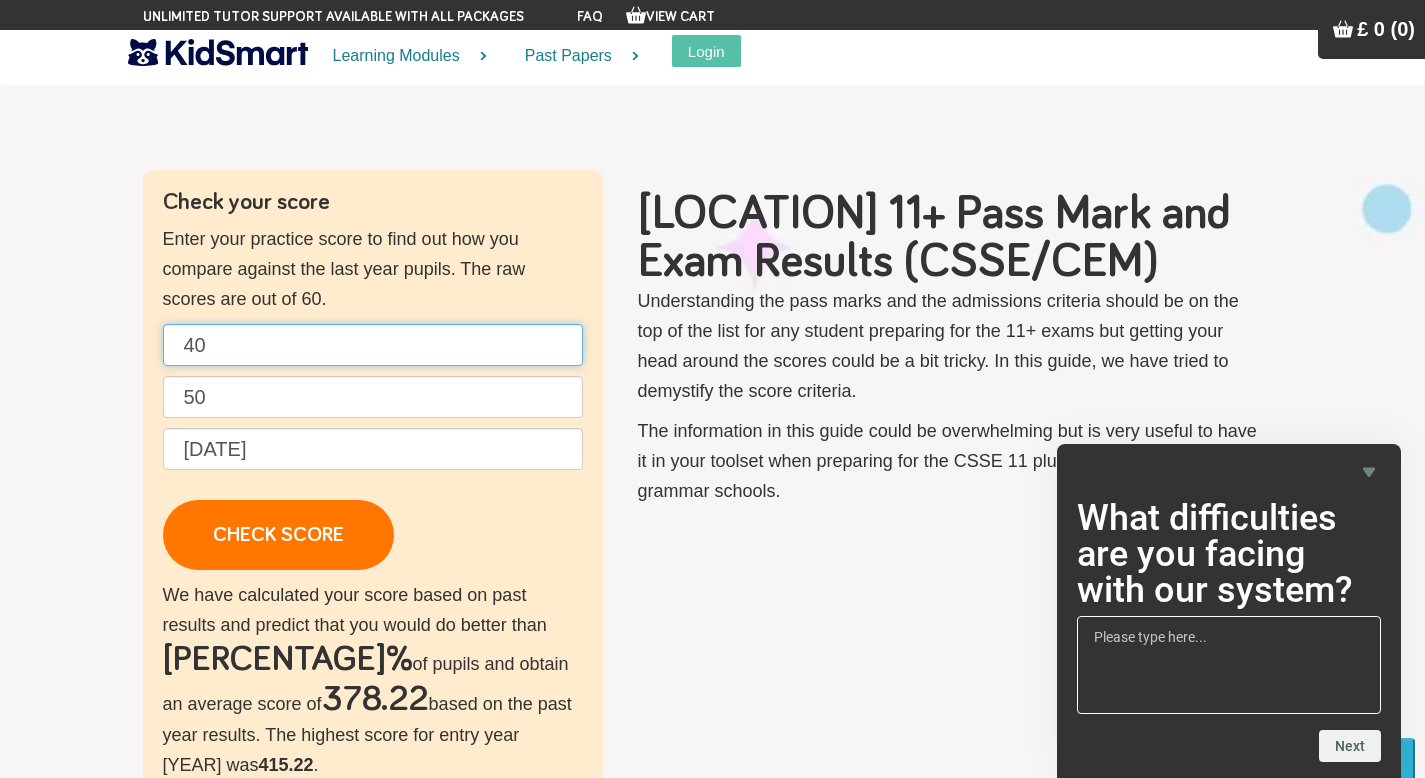drag, startPoint x: 247, startPoint y: 355, endPoint x: 134, endPoint y: 354, distance: 113.004425 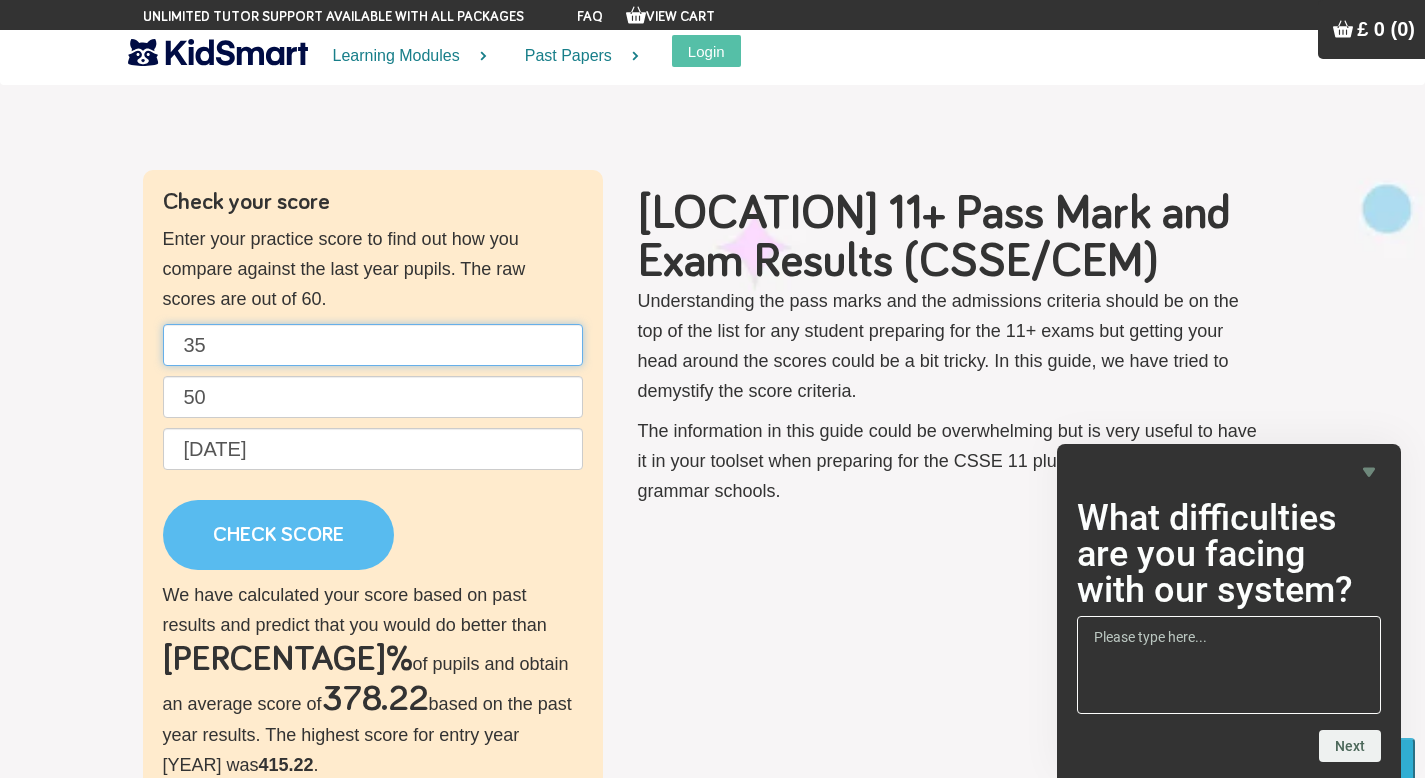 type on "35" 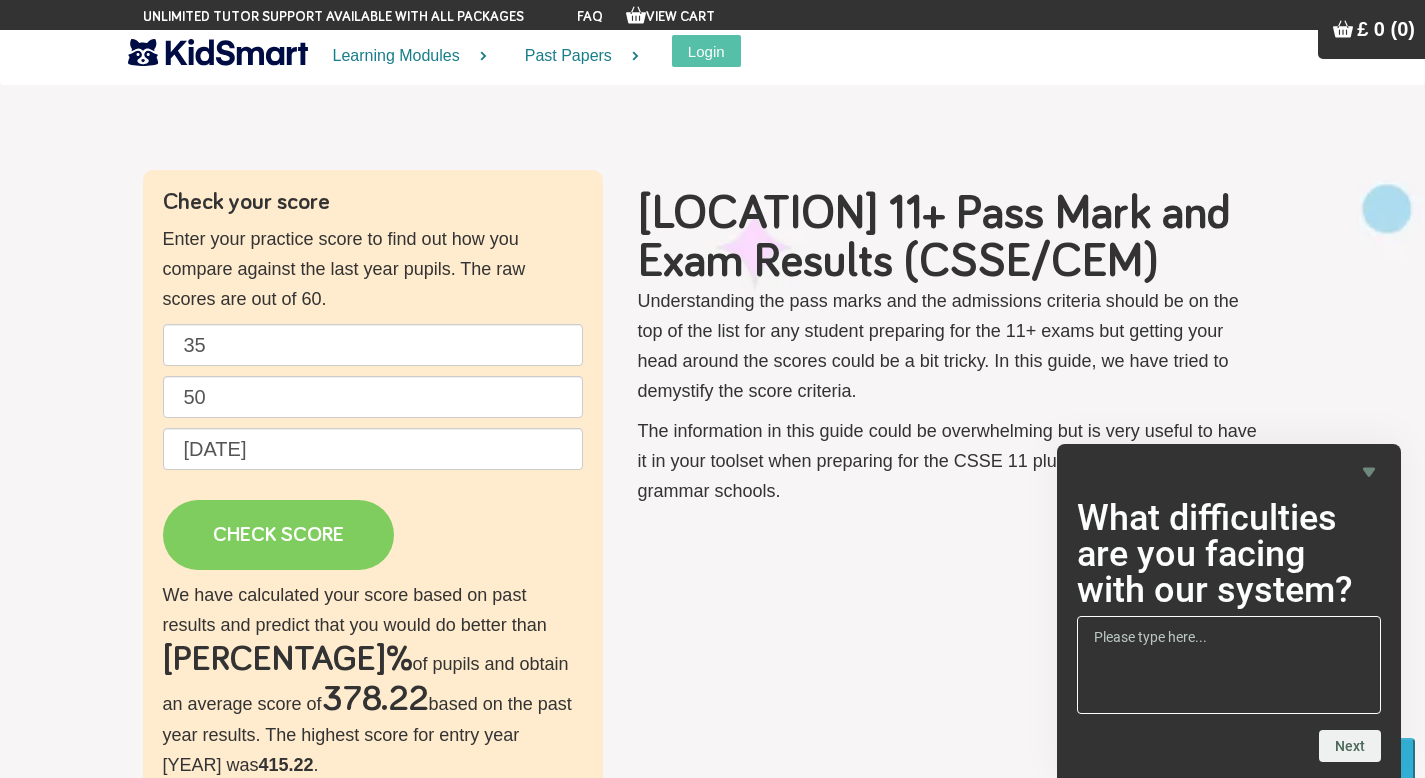 click on "CHECK SCORE" at bounding box center (278, 535) 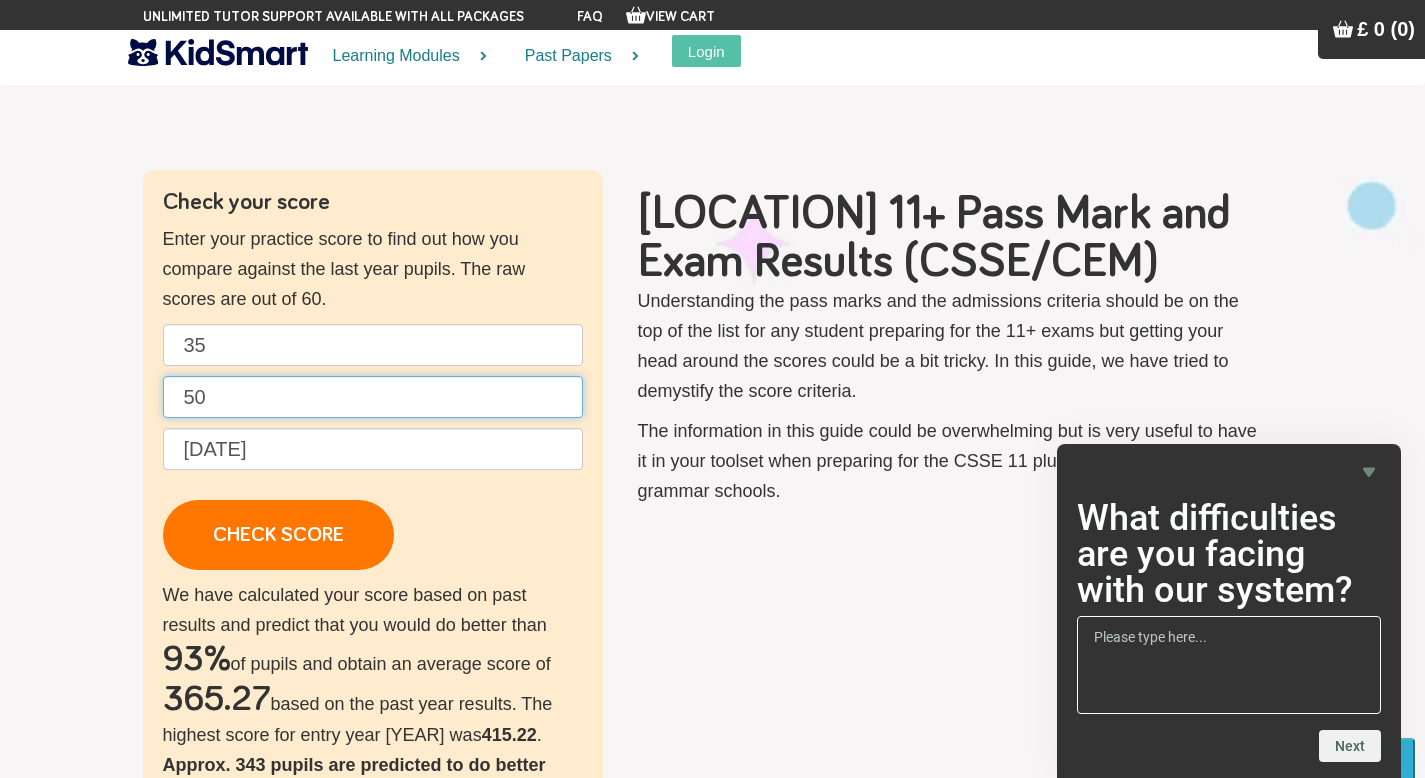 drag, startPoint x: 235, startPoint y: 384, endPoint x: 134, endPoint y: 375, distance: 101.4002 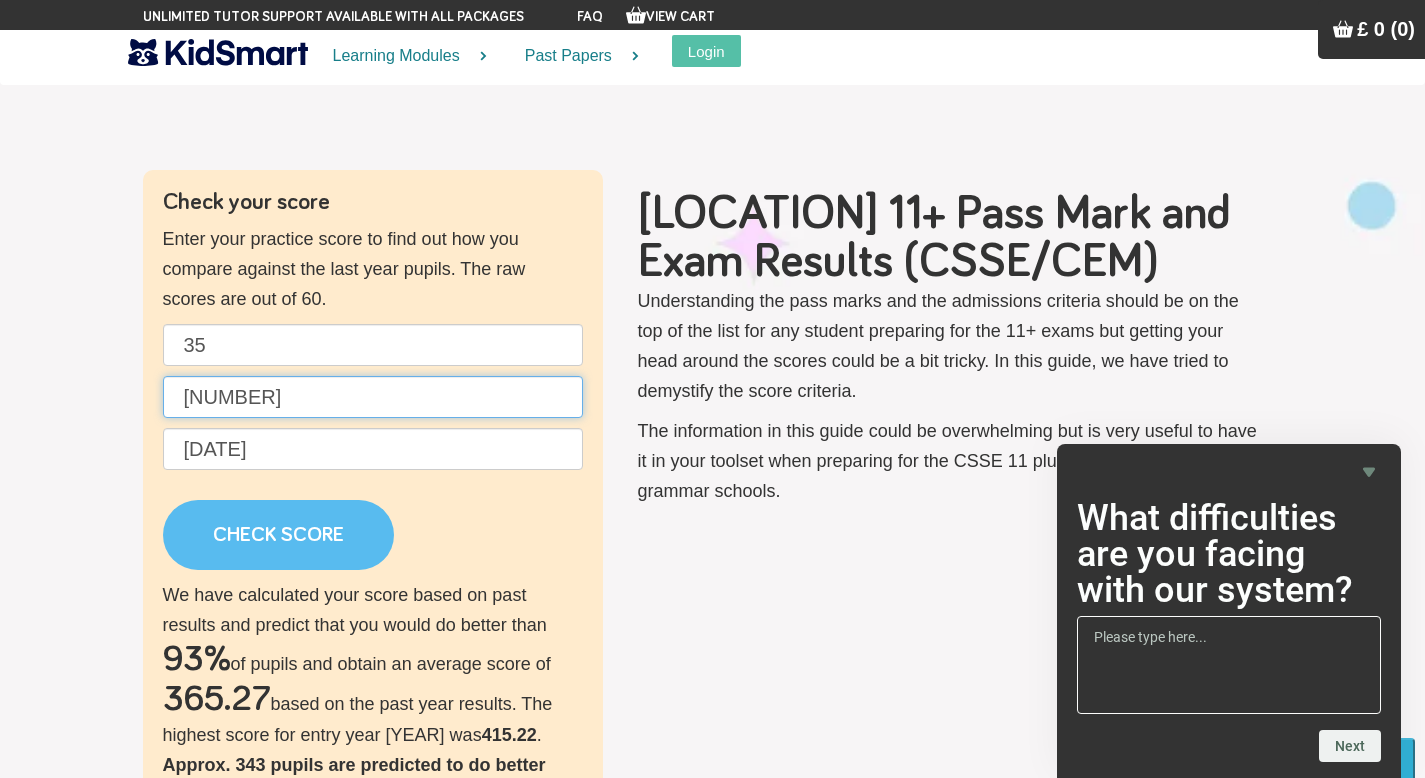 type on "[NUMBER]" 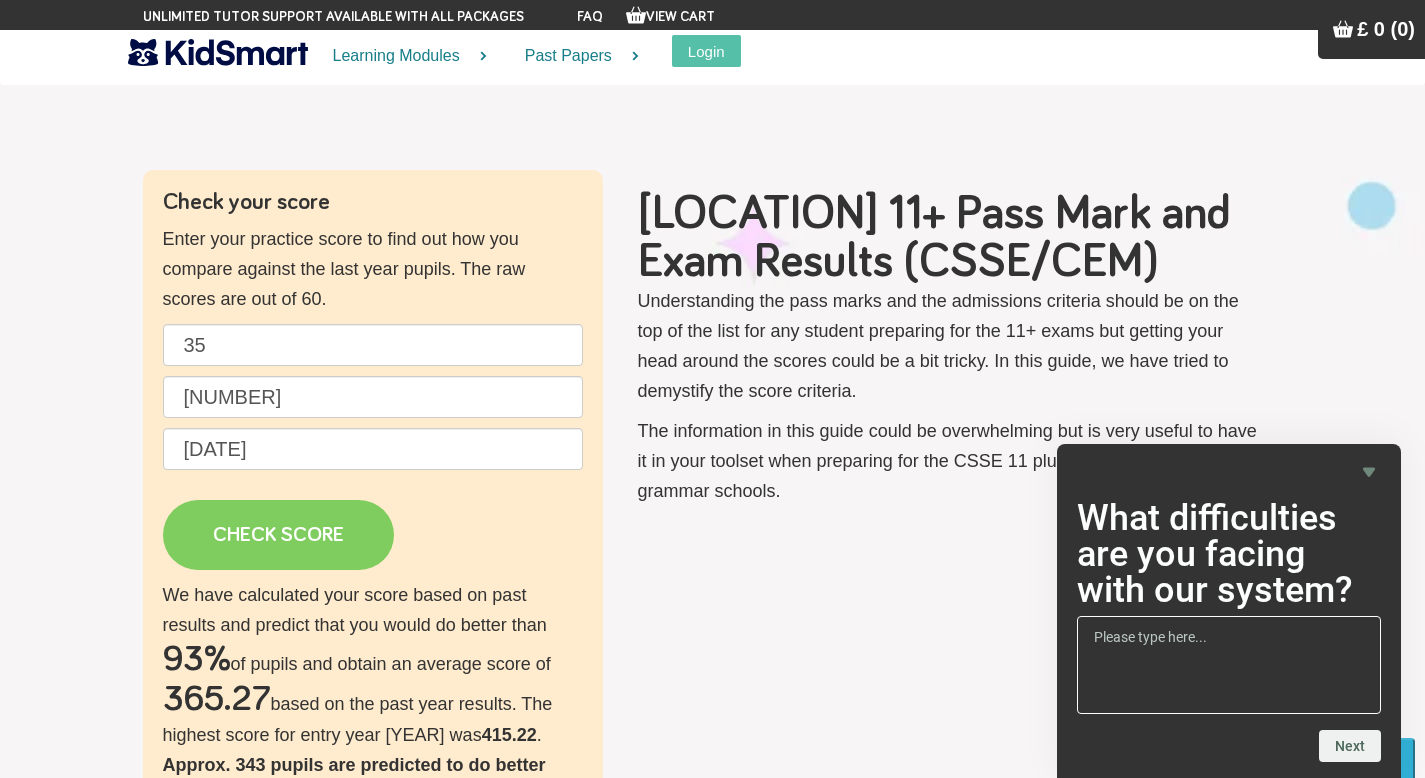 click on "CHECK SCORE" at bounding box center [278, 535] 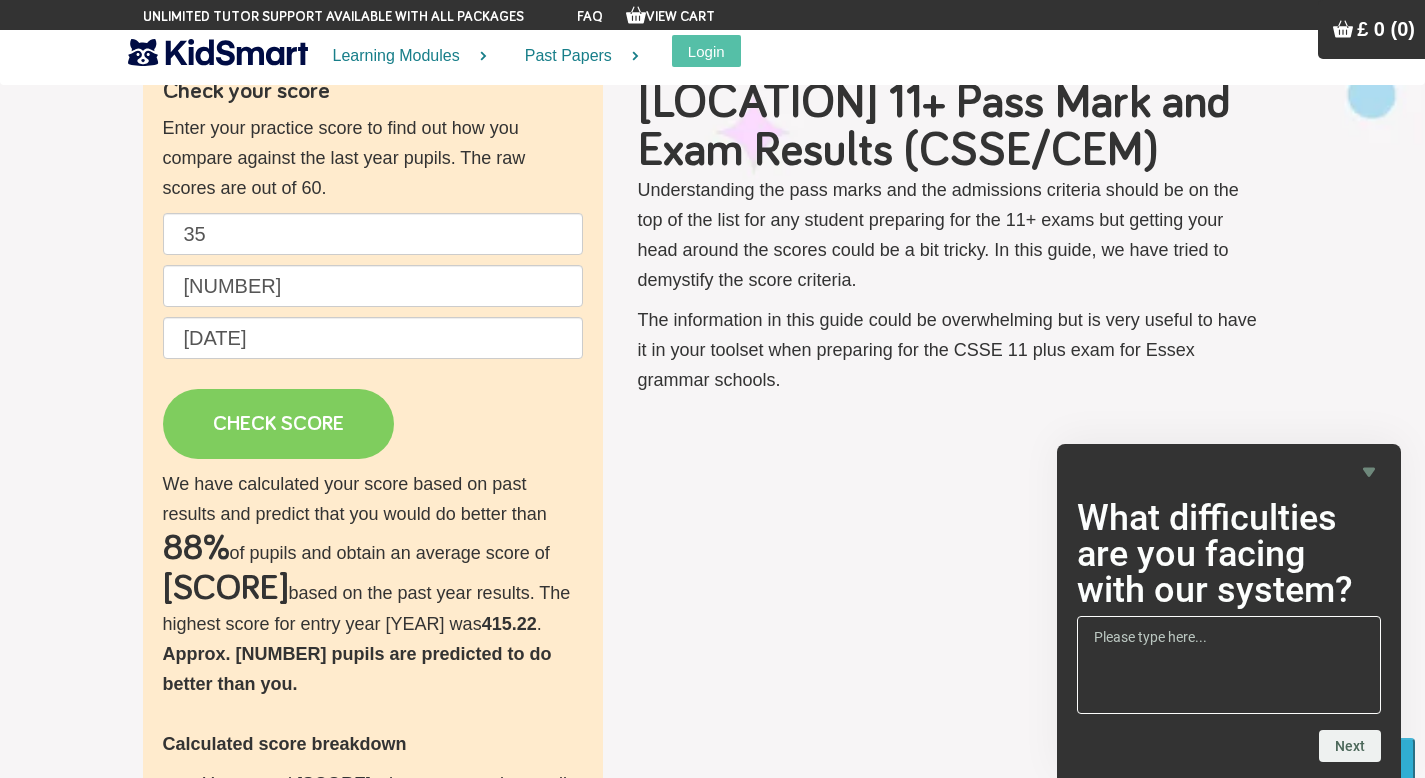 scroll, scrollTop: 98, scrollLeft: 0, axis: vertical 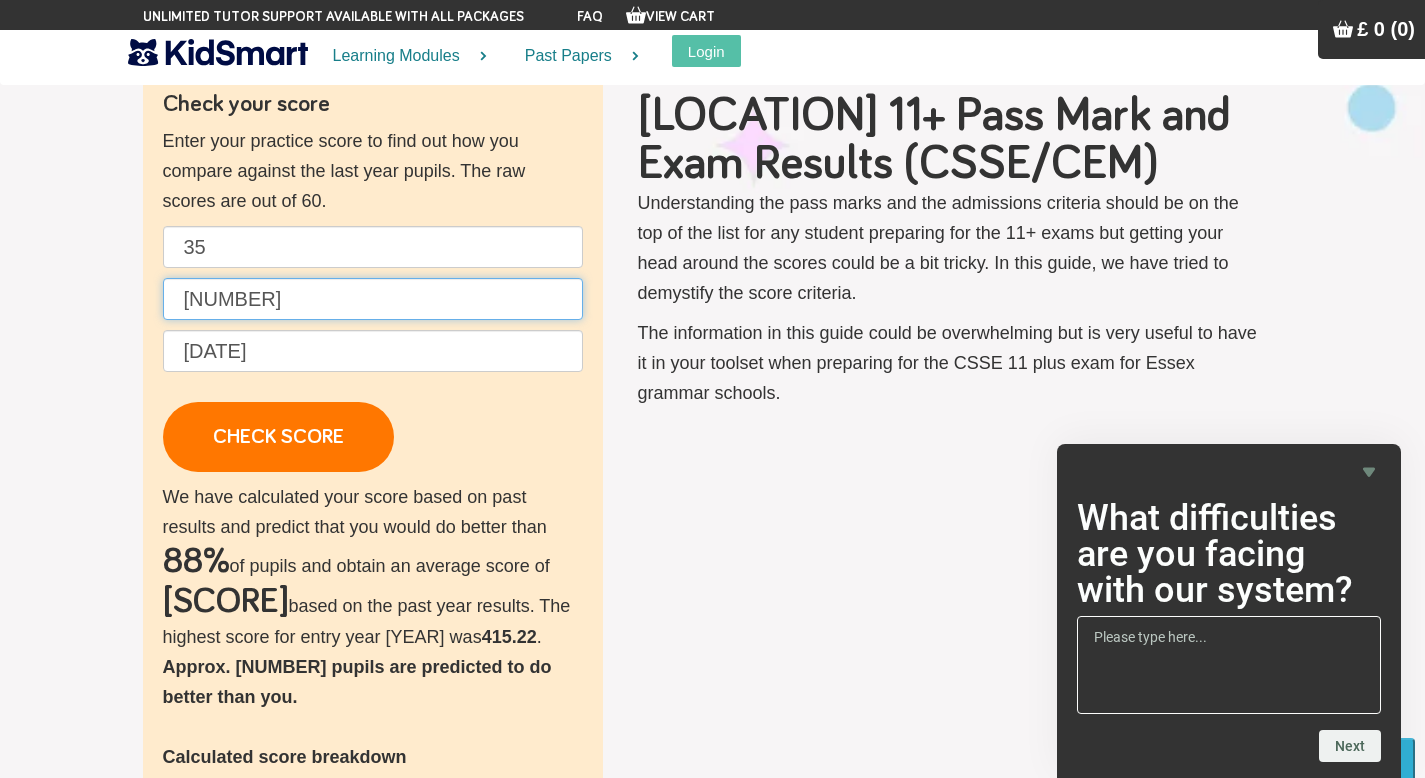 drag, startPoint x: 269, startPoint y: 296, endPoint x: 159, endPoint y: 292, distance: 110.0727 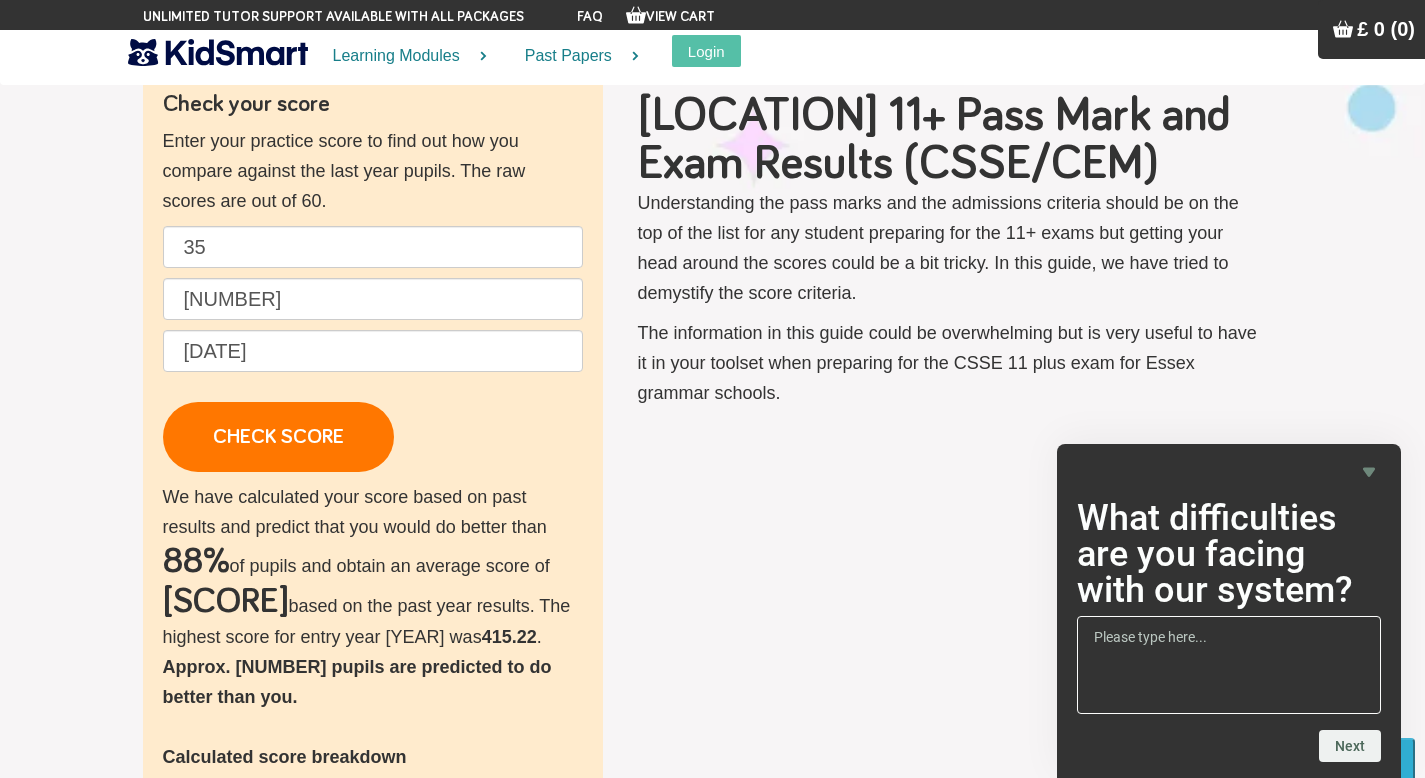 click on "Check your score
Enter your practice score to find out how you compare against the last year pupils. The raw scores are out of 60.
35
45
[DATE]
CHECK SCORE
We have calculated your score based on past results and predict that you would do better than  88%  of pupils and obtain an average score of  356.42  based on the past year results. The highest score for entry year [YEAR] was  415.22 .  Approx. 564 pupils are predicted to do better than you. Calculated score breakdown You scored 350.3 when compared to pupils who sat for entry year [YEAR] You scored 371.19 when compared to pupils who sat for entry year [YEAR] You scored 356.67 when compared to pupils who sat for entry year [YEAR] You scored 347.52 when compared to pupils who sat for entry year [YEAR] You achieved an average score of 356.42" at bounding box center [712, 619] 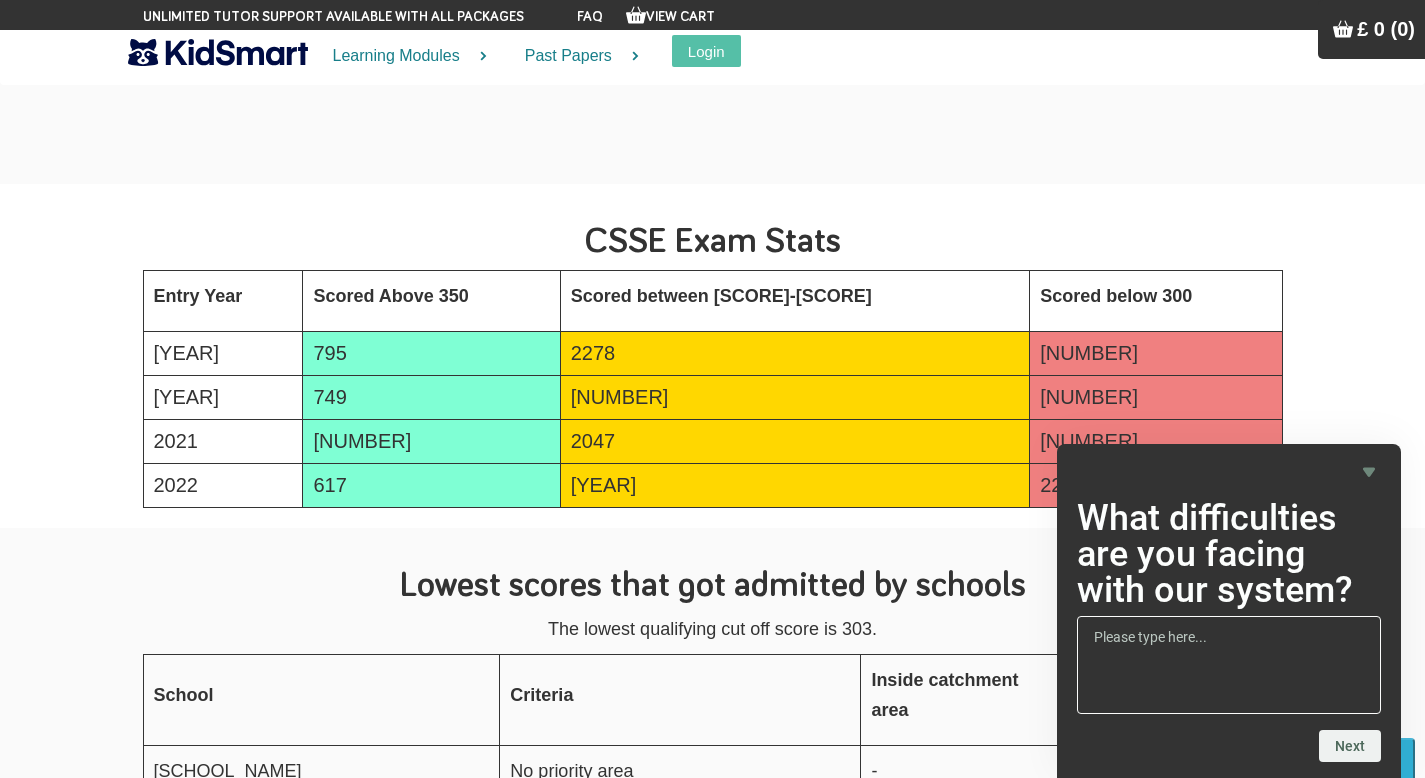 scroll, scrollTop: 3741, scrollLeft: 0, axis: vertical 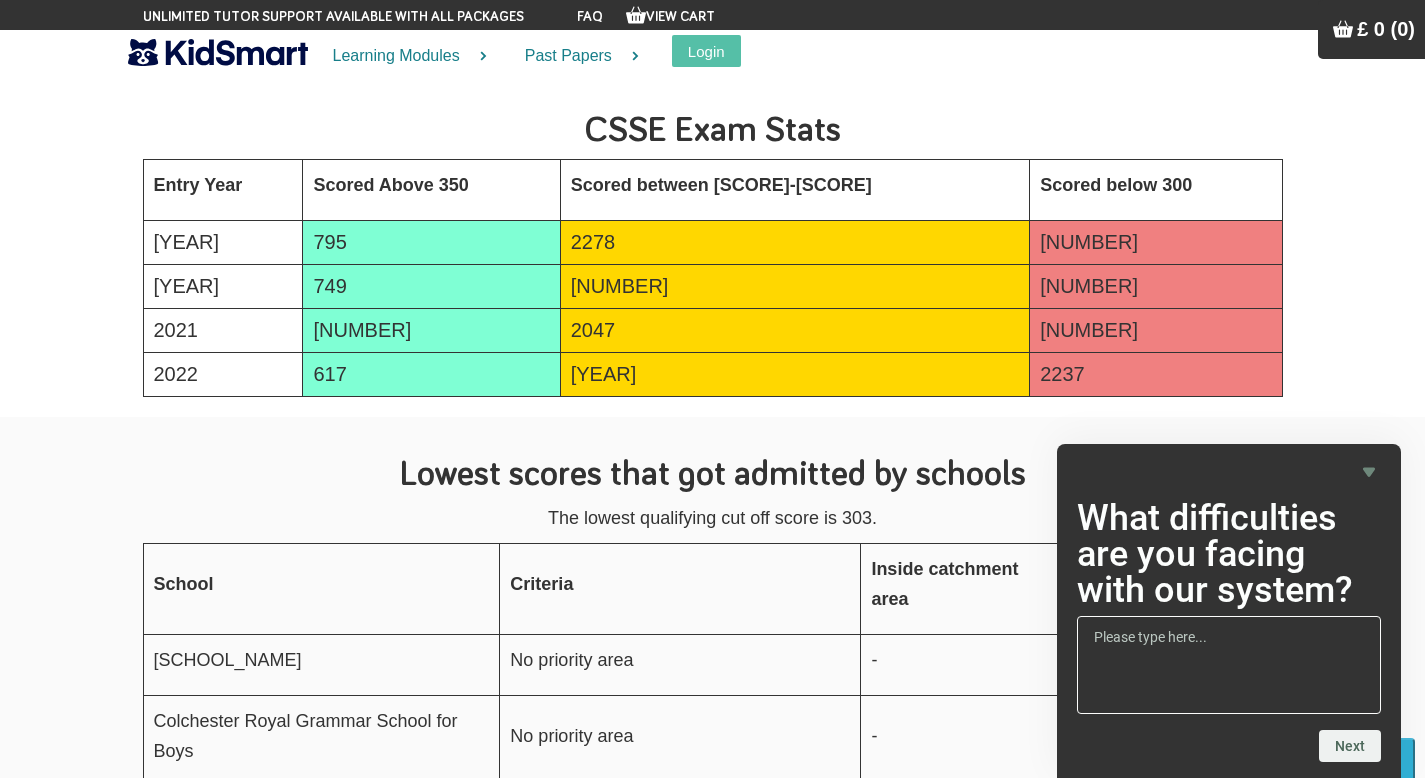 click on "What difficulties are you facing with our system? Next" at bounding box center (1229, 611) 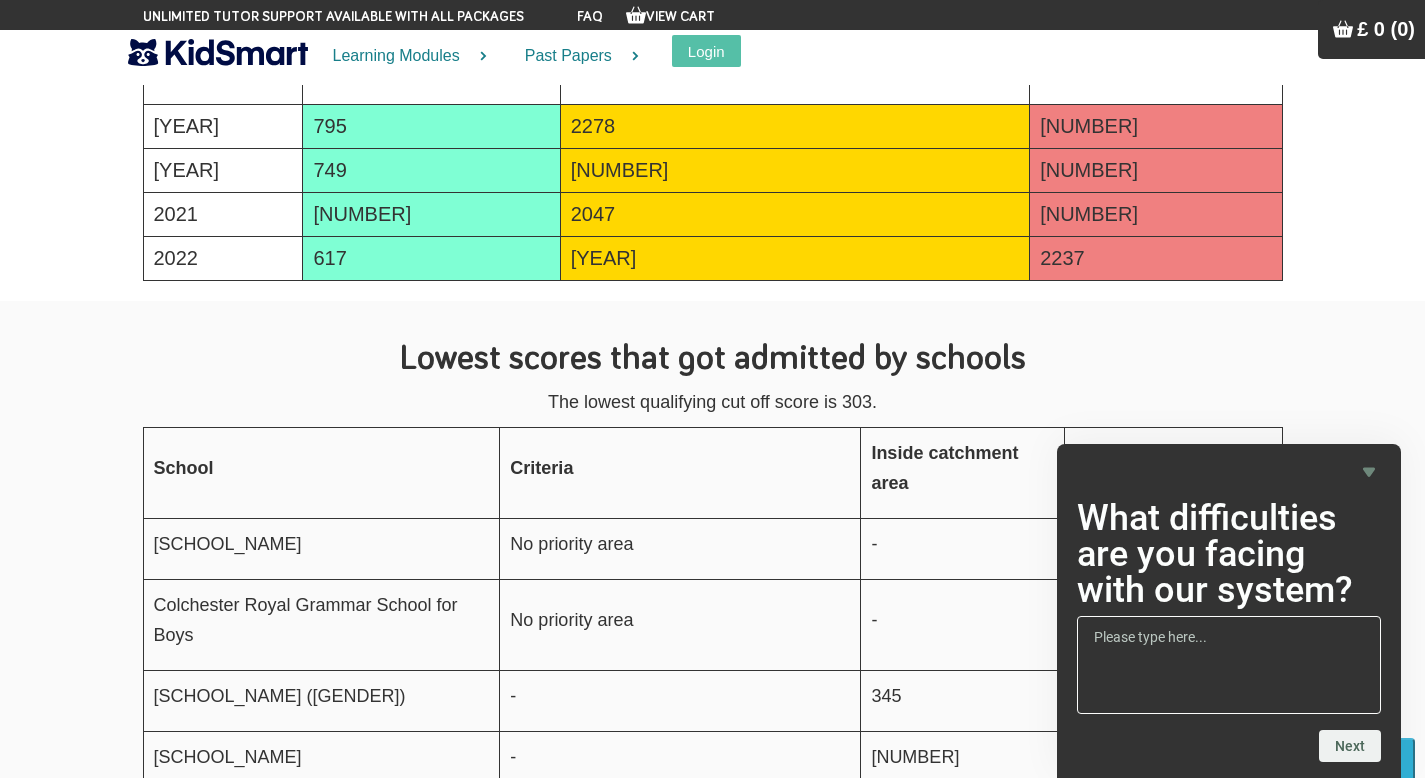 scroll, scrollTop: 3857, scrollLeft: 0, axis: vertical 